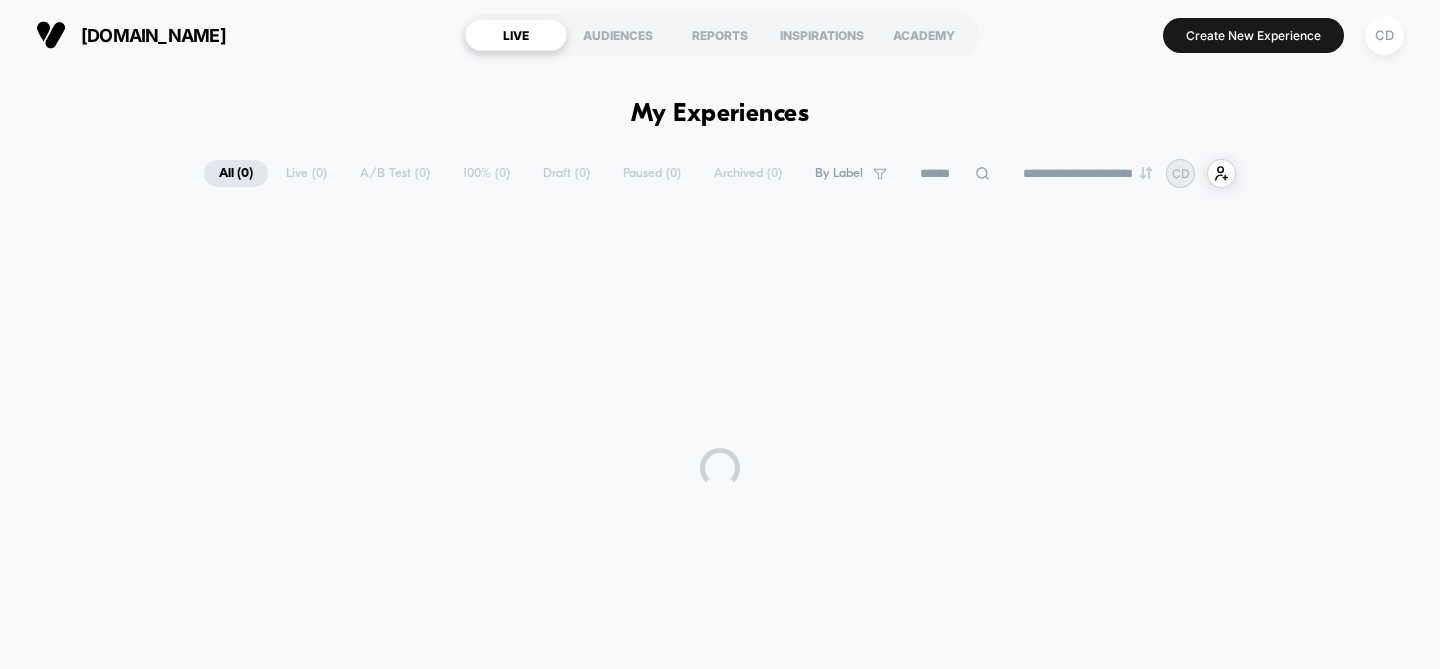 scroll, scrollTop: 0, scrollLeft: 0, axis: both 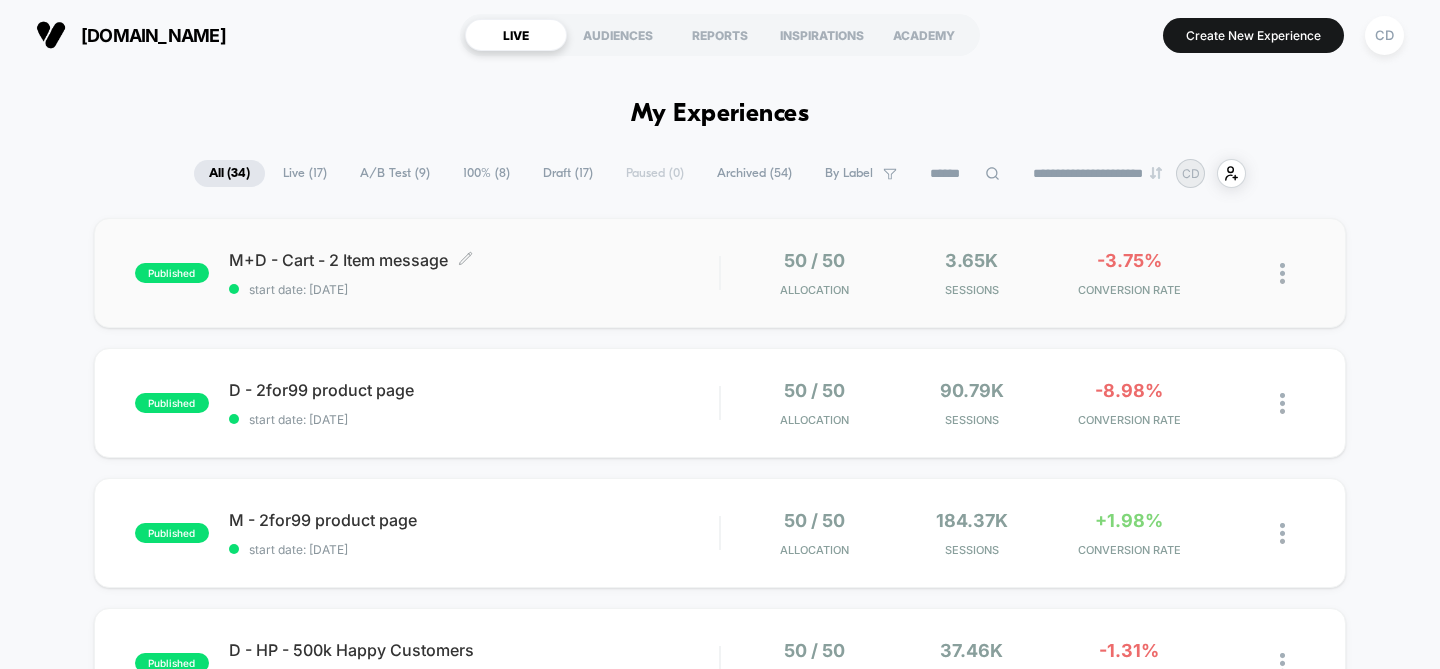 click on "start date: [DATE]" at bounding box center [474, 289] 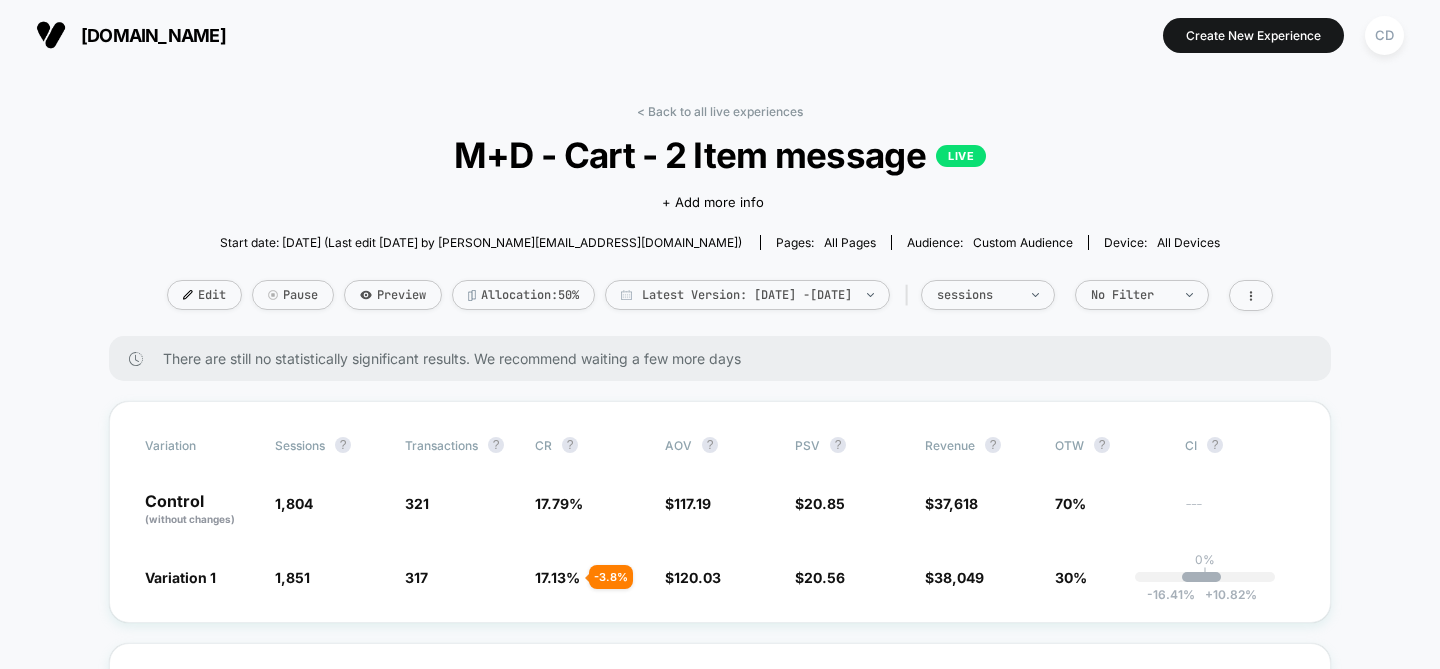scroll, scrollTop: 68, scrollLeft: 0, axis: vertical 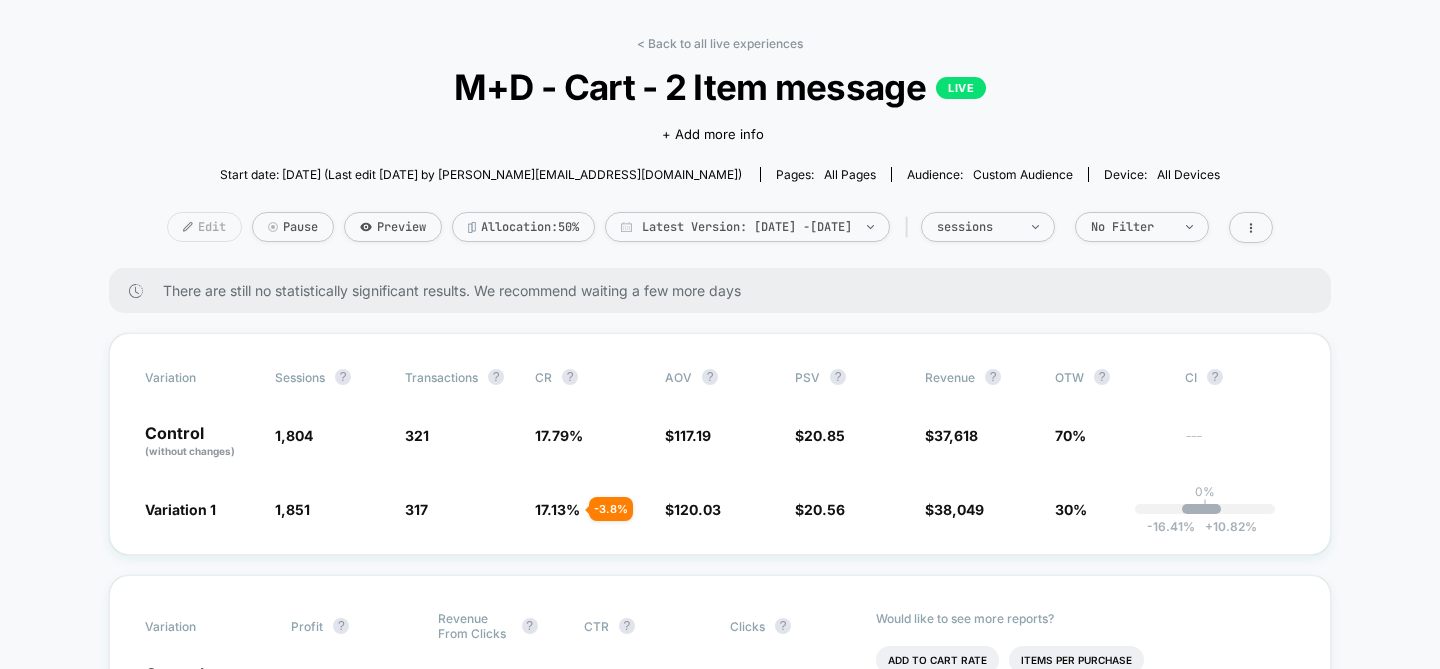 click on "Edit" at bounding box center [204, 227] 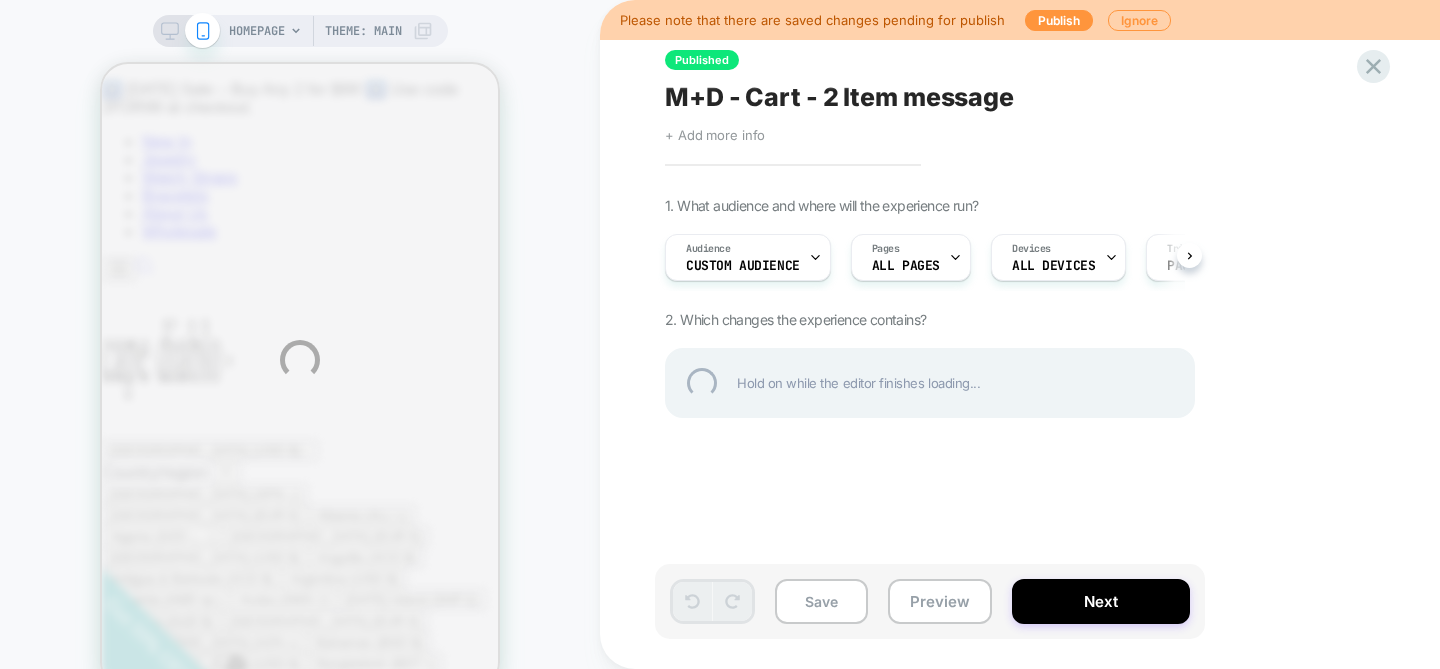 scroll, scrollTop: 0, scrollLeft: 0, axis: both 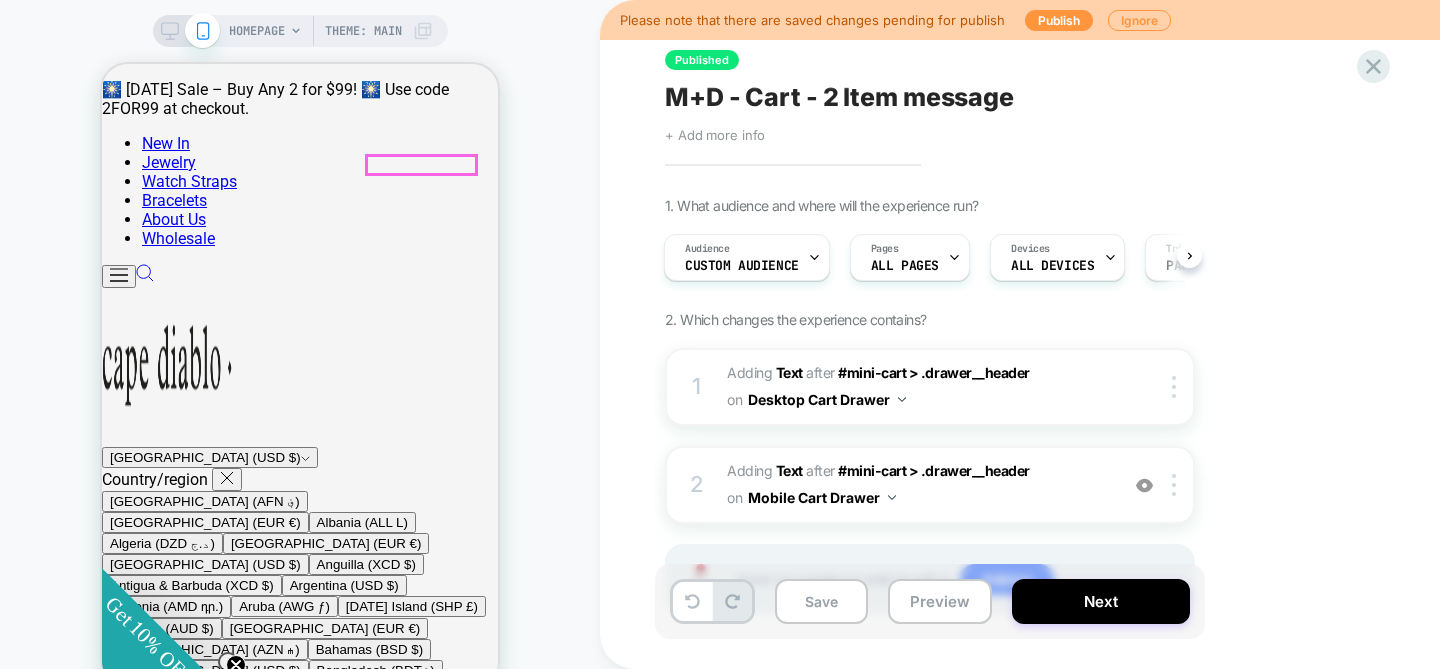 click on "0" at bounding box center (162, 3405) 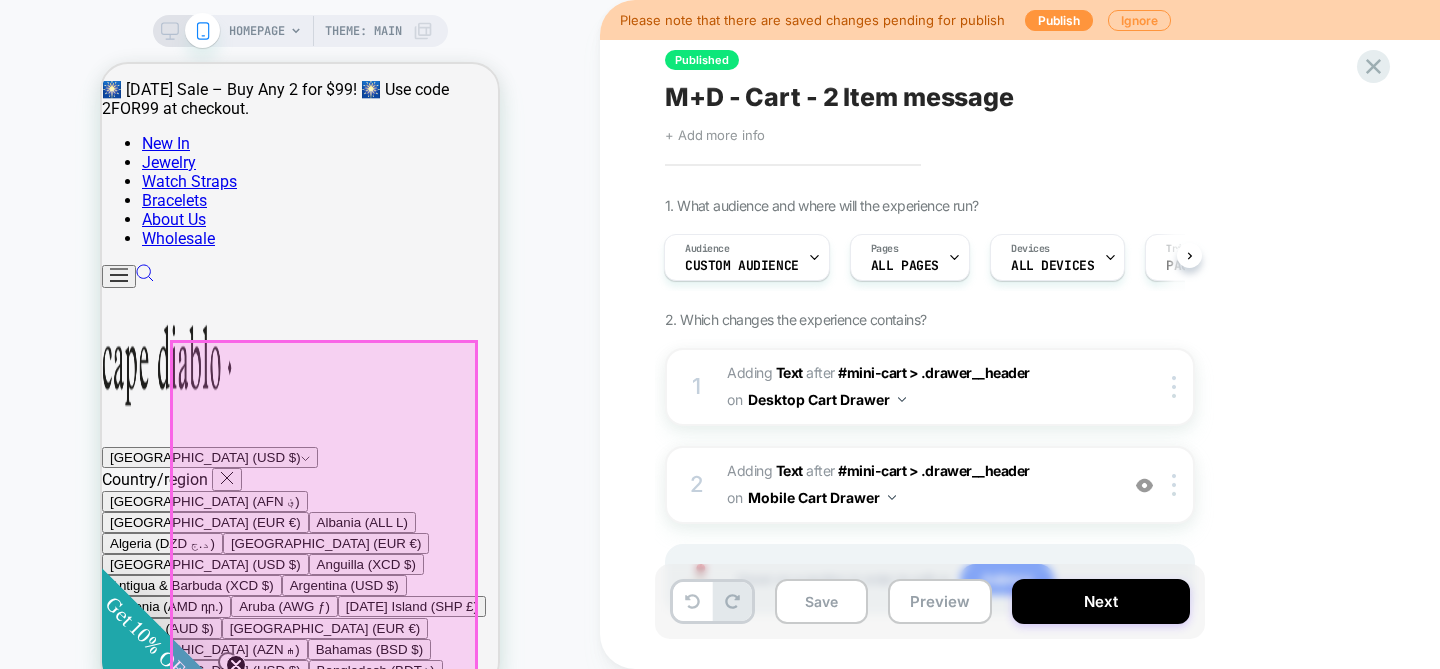 scroll, scrollTop: 142, scrollLeft: 0, axis: vertical 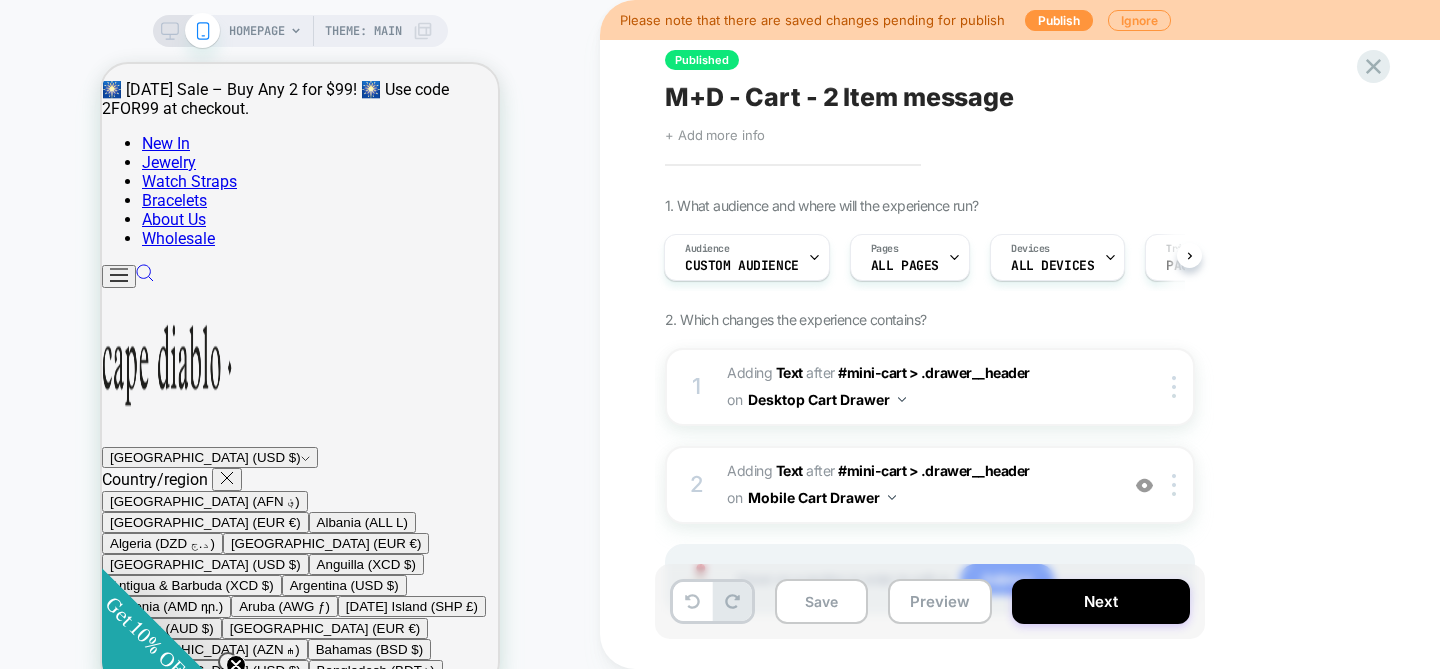 click on "HOMEPAGE Theme: MAIN" at bounding box center [300, 360] 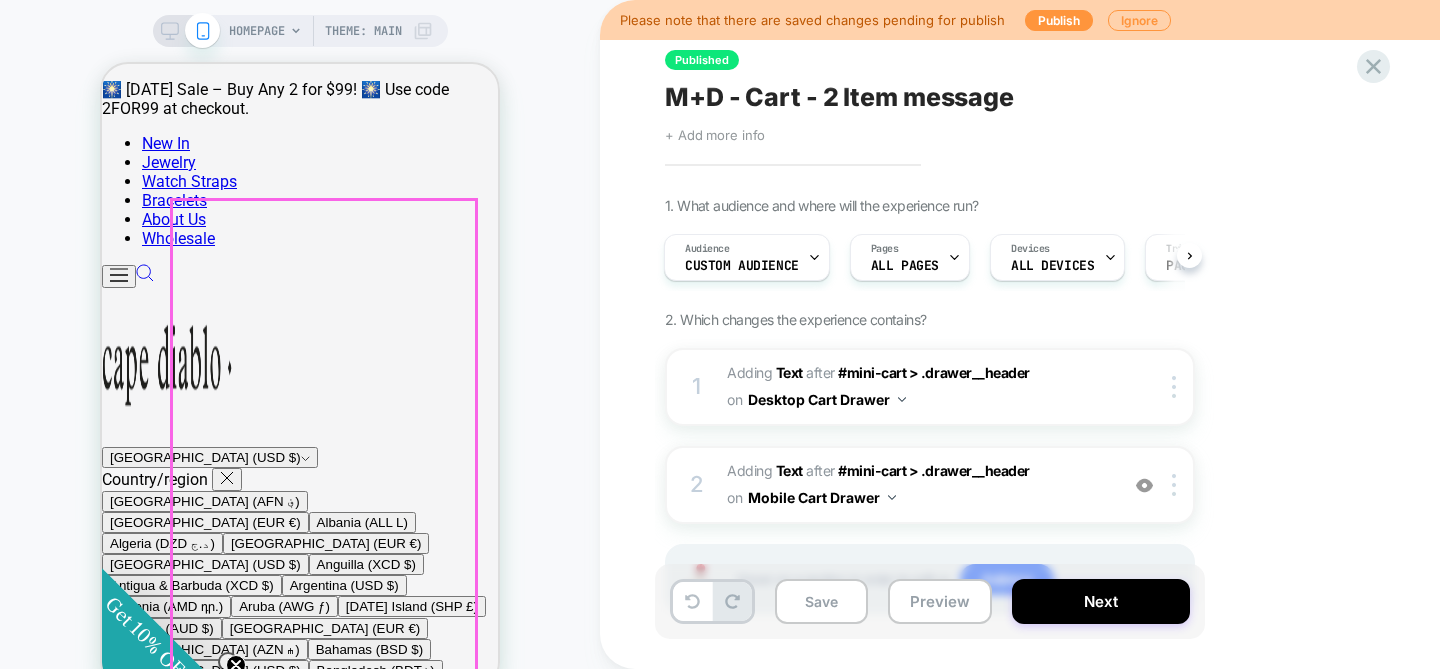click on "ADD TO CART" at bounding box center (204, 3879) 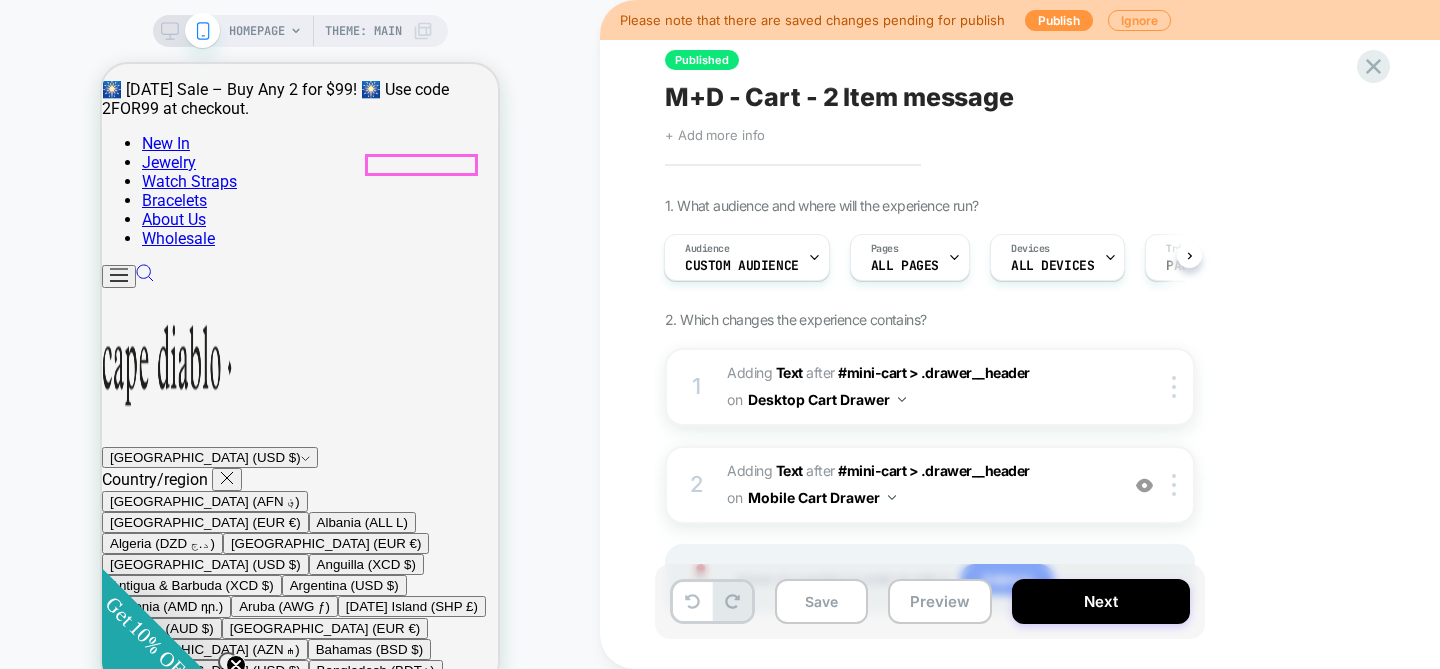 click on "0" at bounding box center (152, 3405) 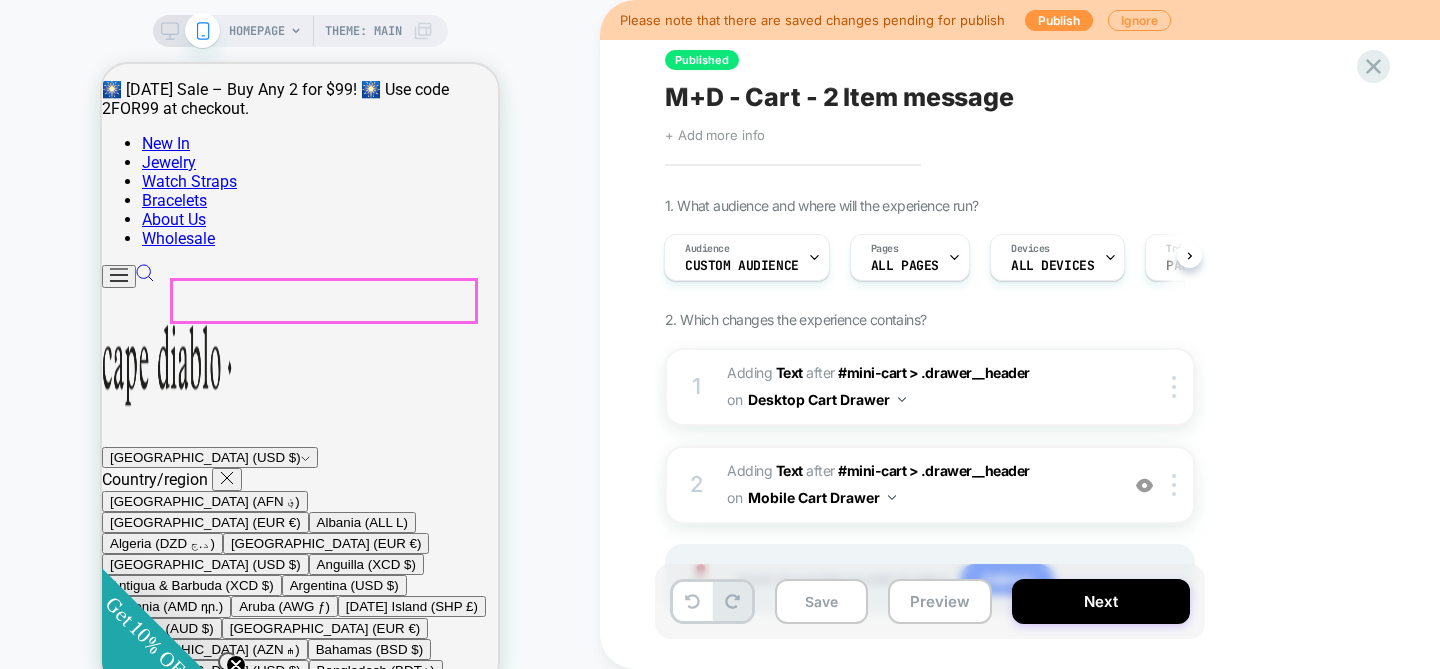 scroll, scrollTop: 113, scrollLeft: 0, axis: vertical 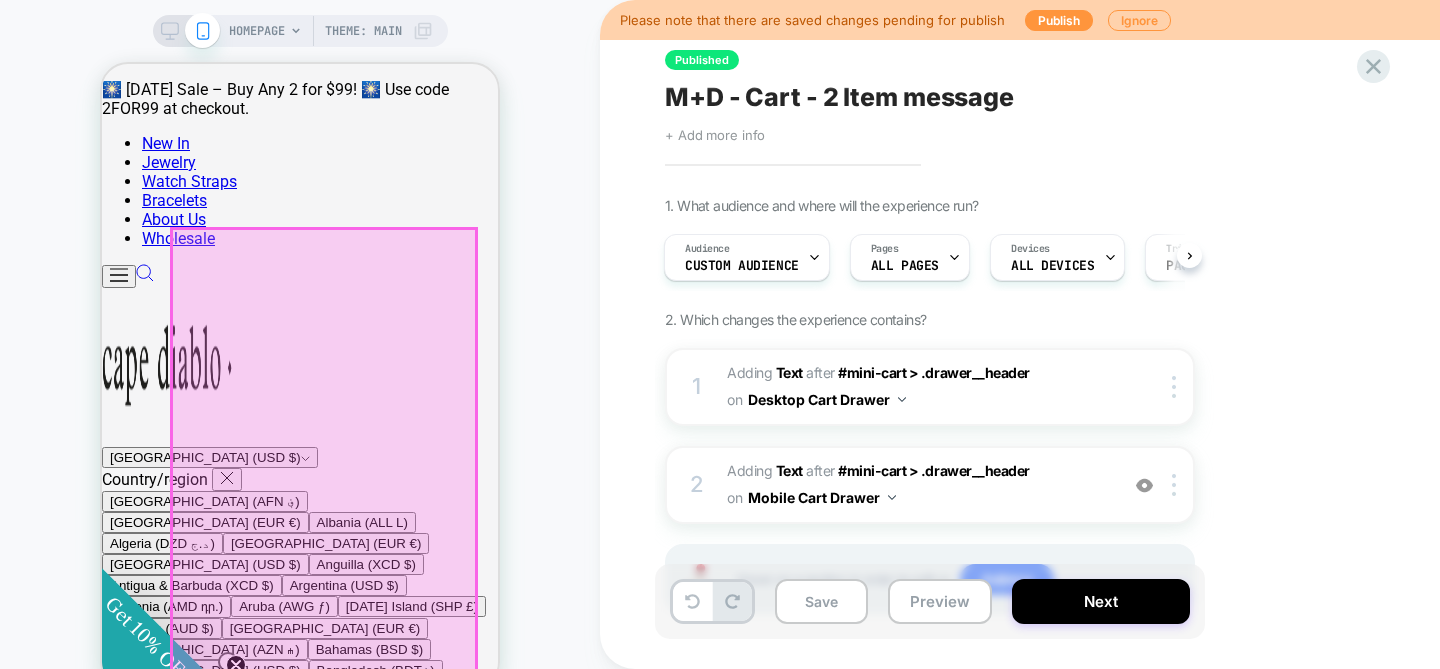 click on "ADD TO CART" at bounding box center [397, 3879] 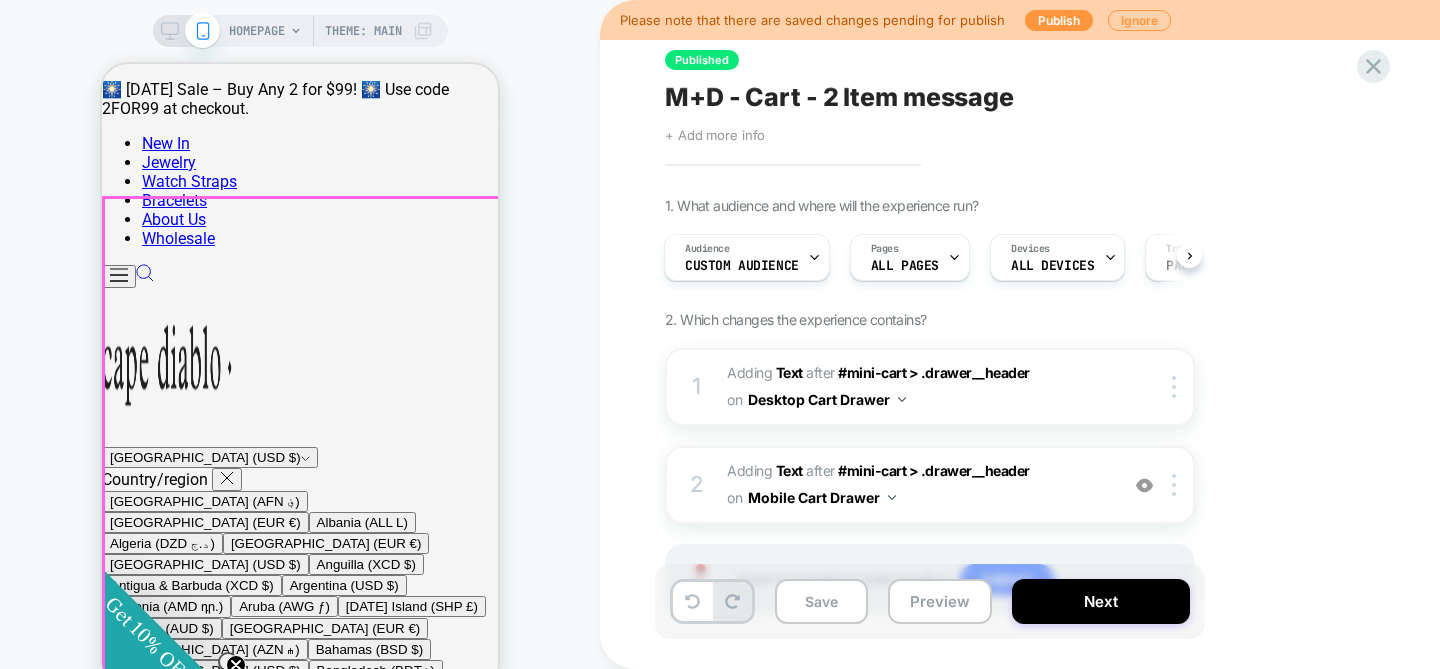 scroll, scrollTop: 63, scrollLeft: 0, axis: vertical 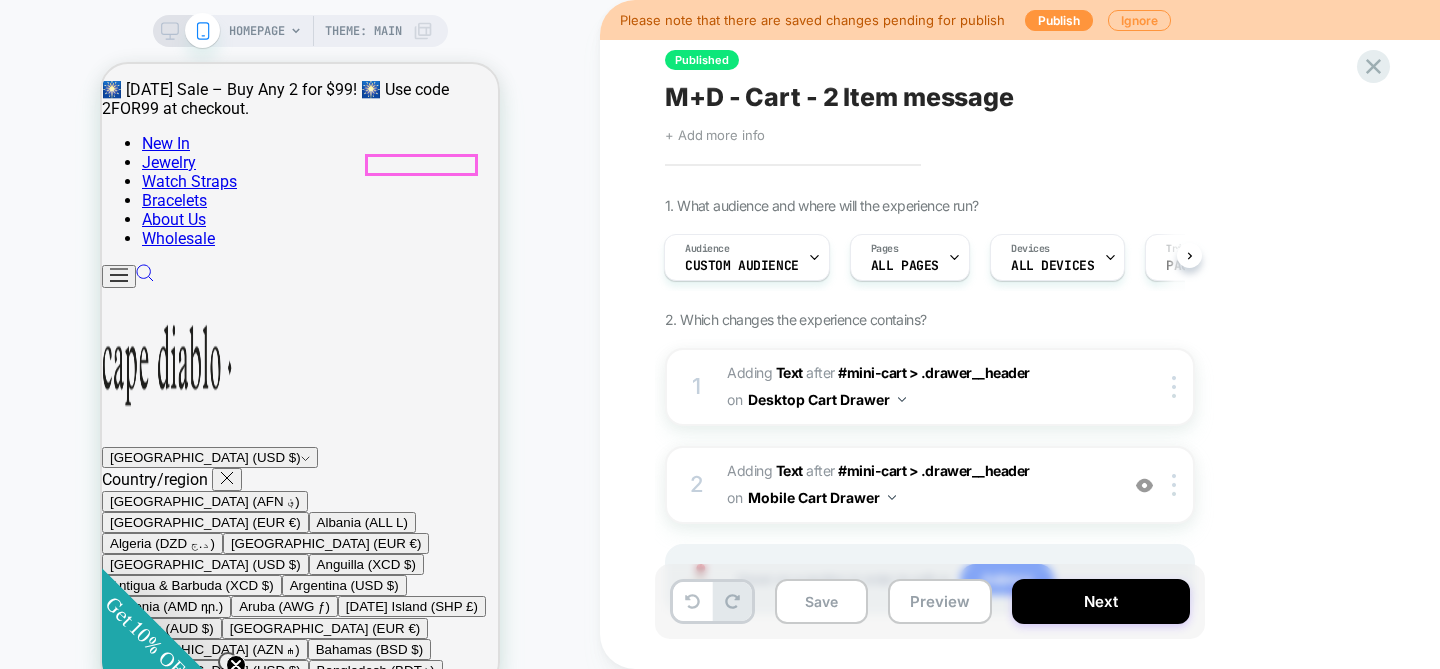 click on "0" at bounding box center [162, 3405] 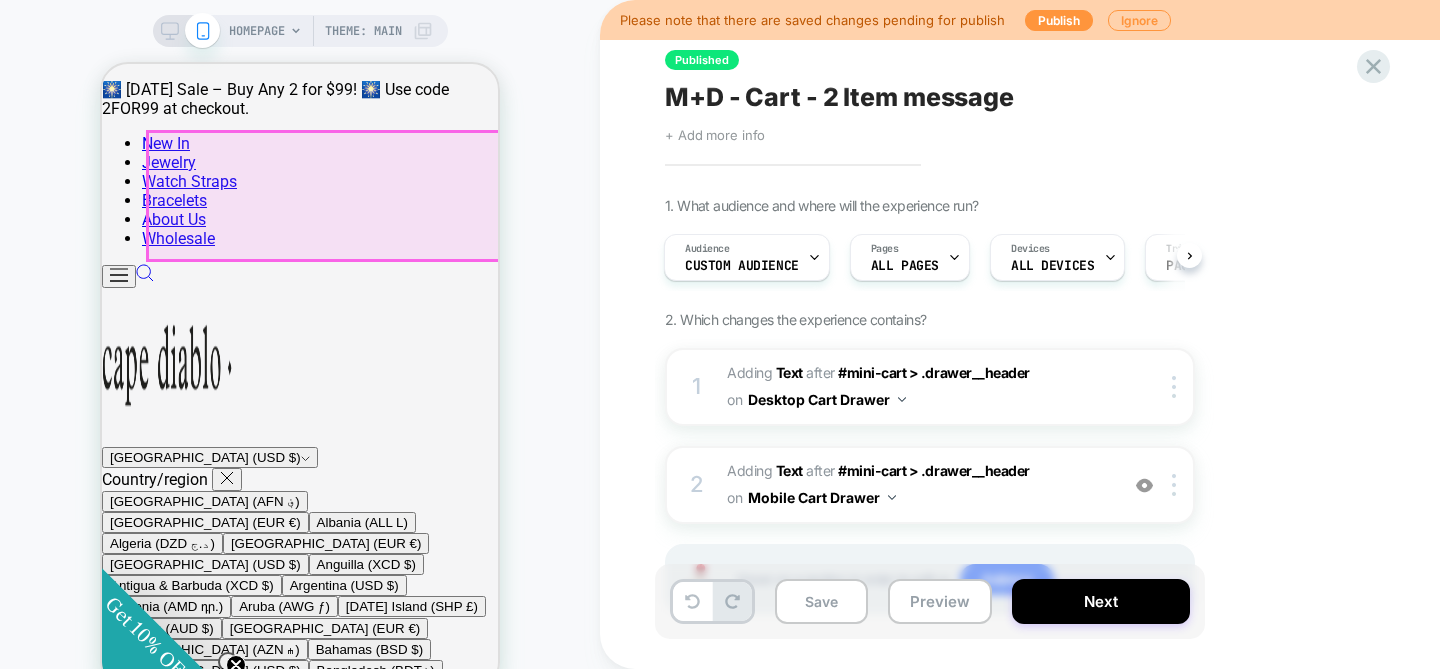 scroll, scrollTop: 2264, scrollLeft: 0, axis: vertical 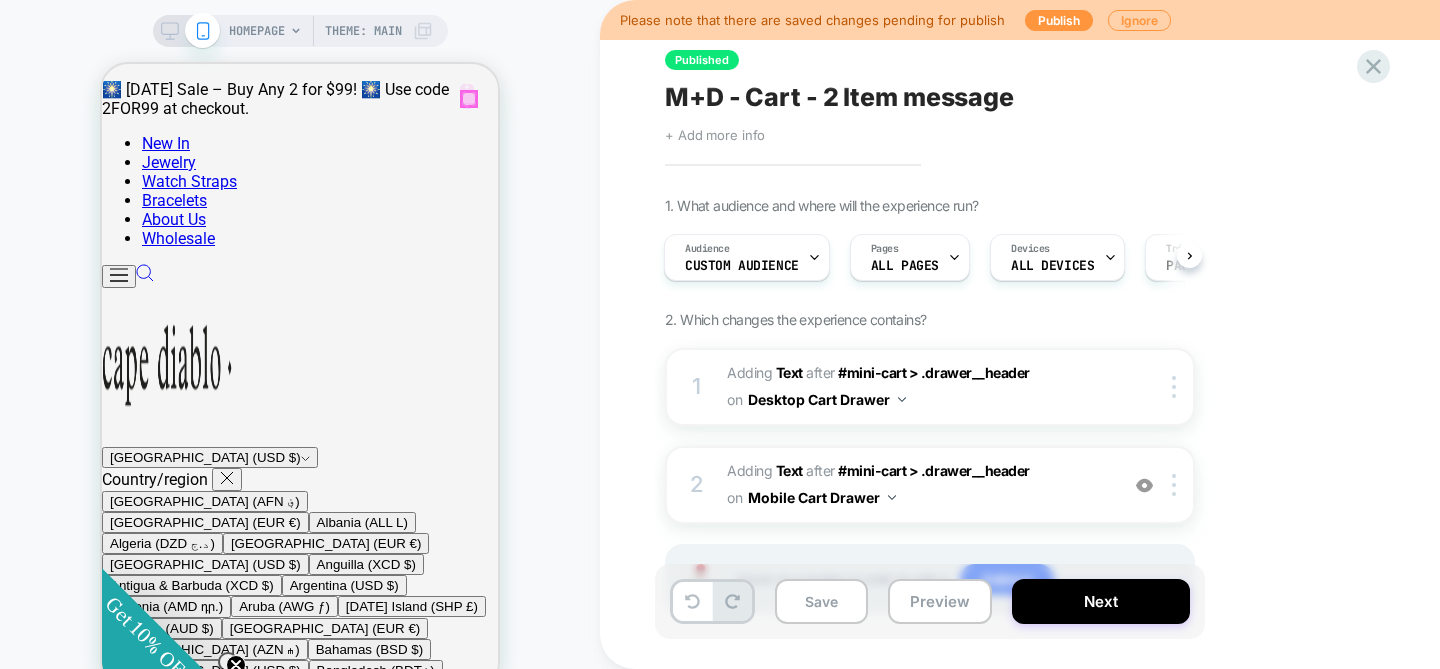 click at bounding box center (469, 99) 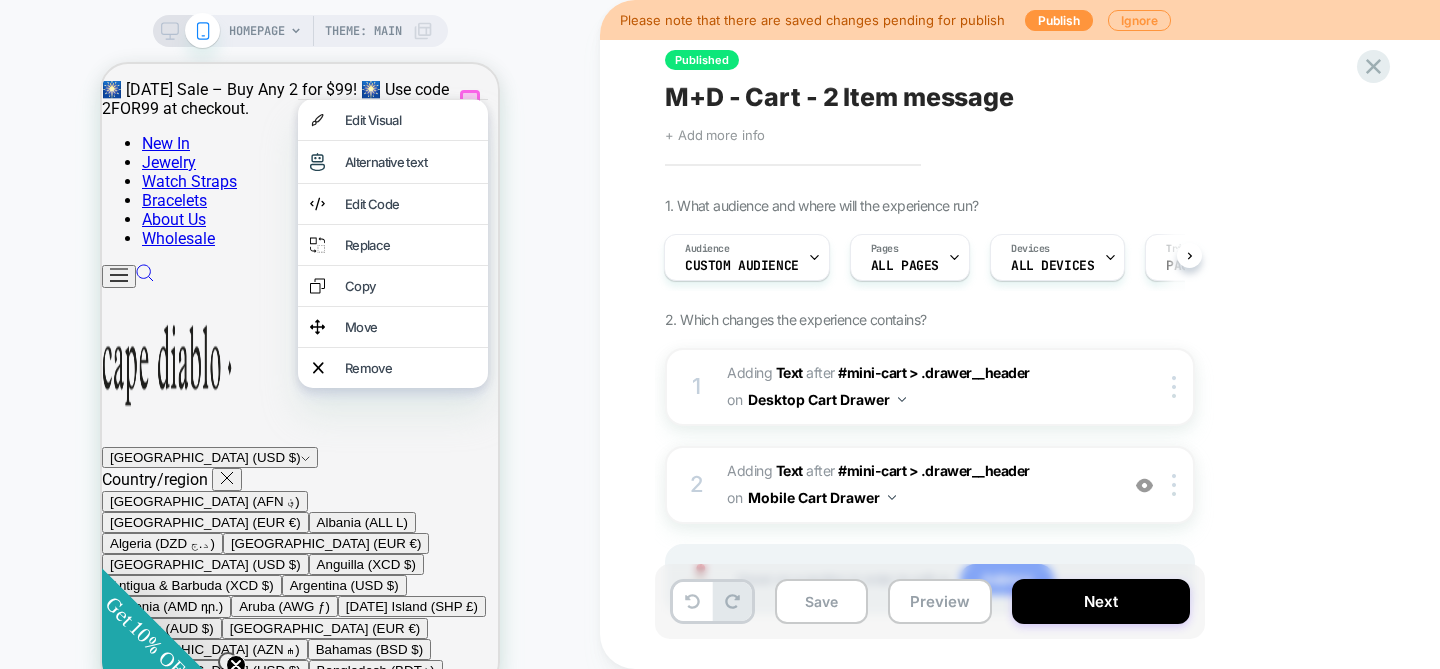 click on "HOMEPAGE Theme: MAIN" at bounding box center [300, 360] 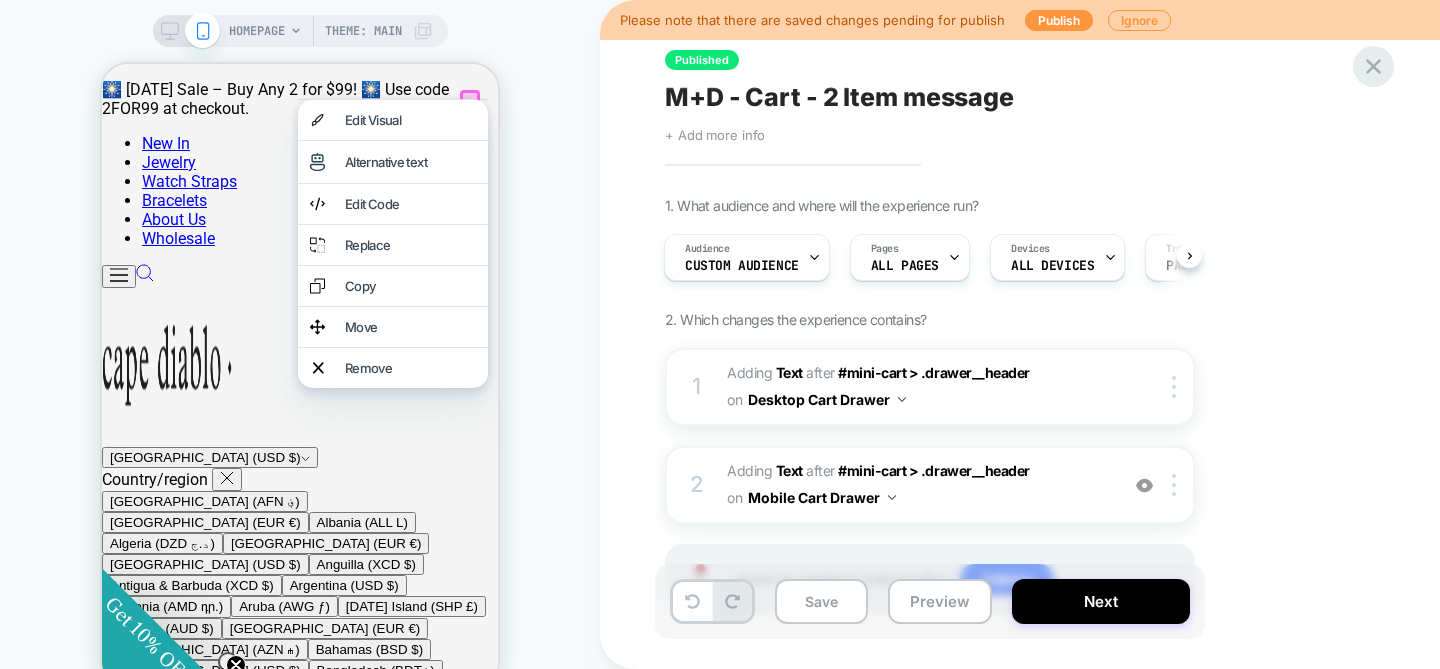 click 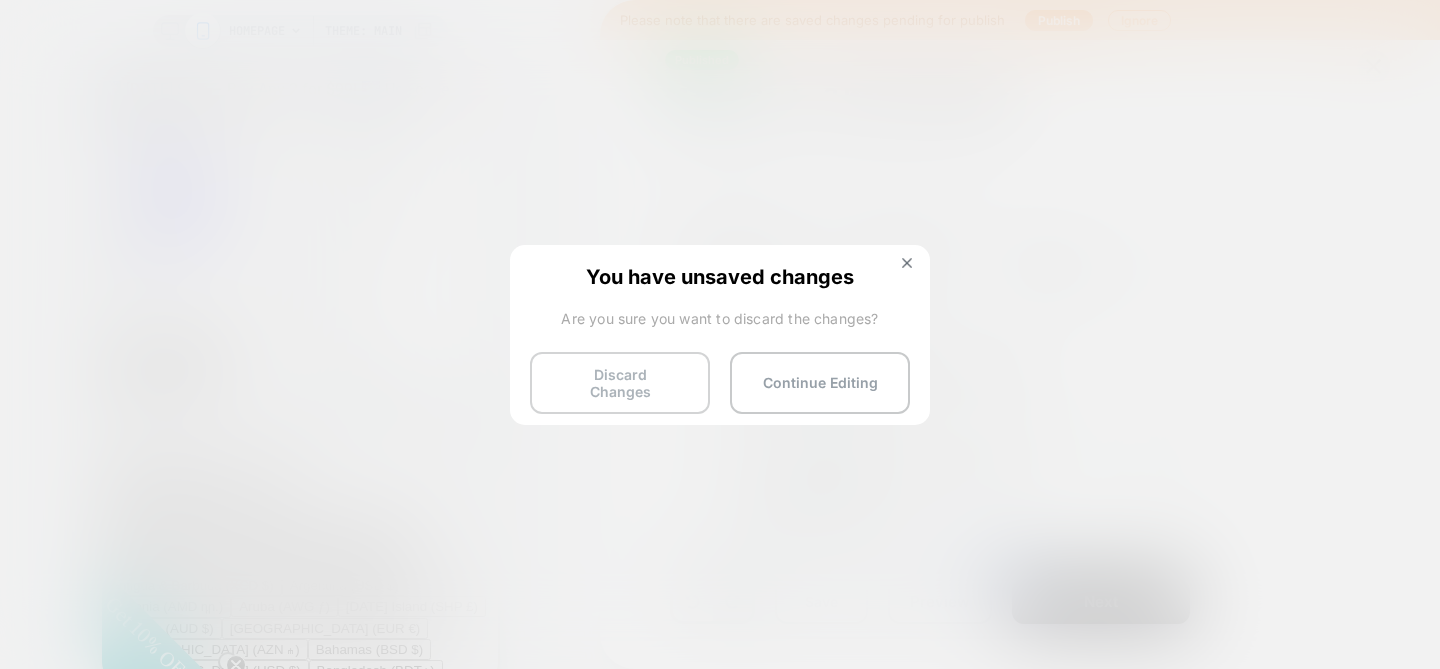 click on "Discard Changes" at bounding box center [620, 383] 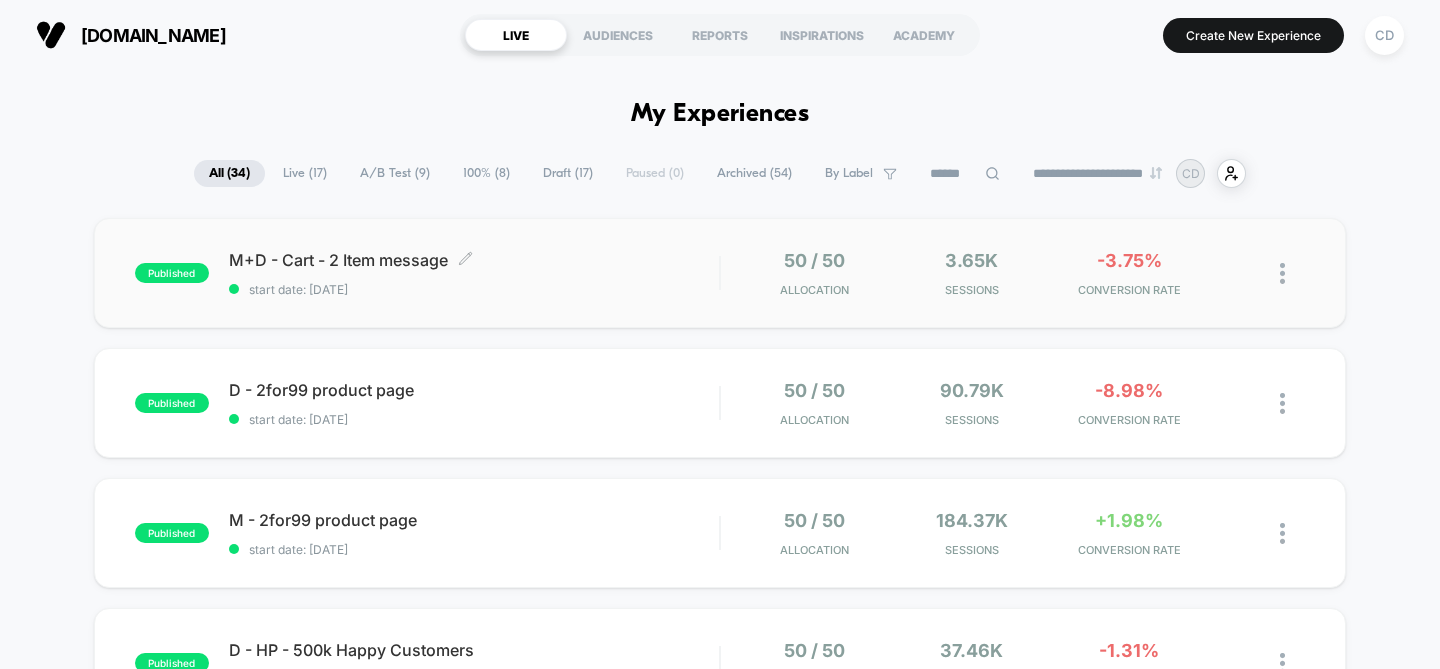 click on "M+D - Cart - 2 Item message Click to edit experience details Click to edit experience details start date: [DATE]" at bounding box center (474, 273) 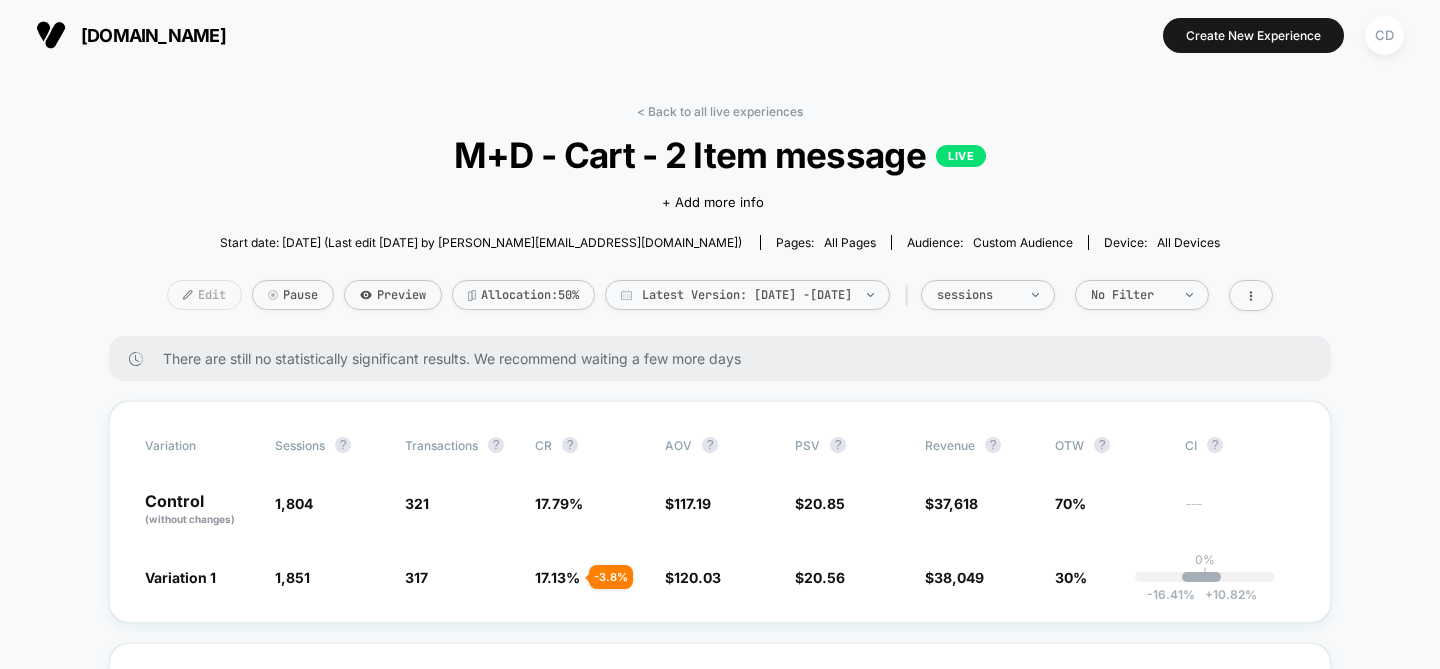 click on "Edit" at bounding box center [204, 295] 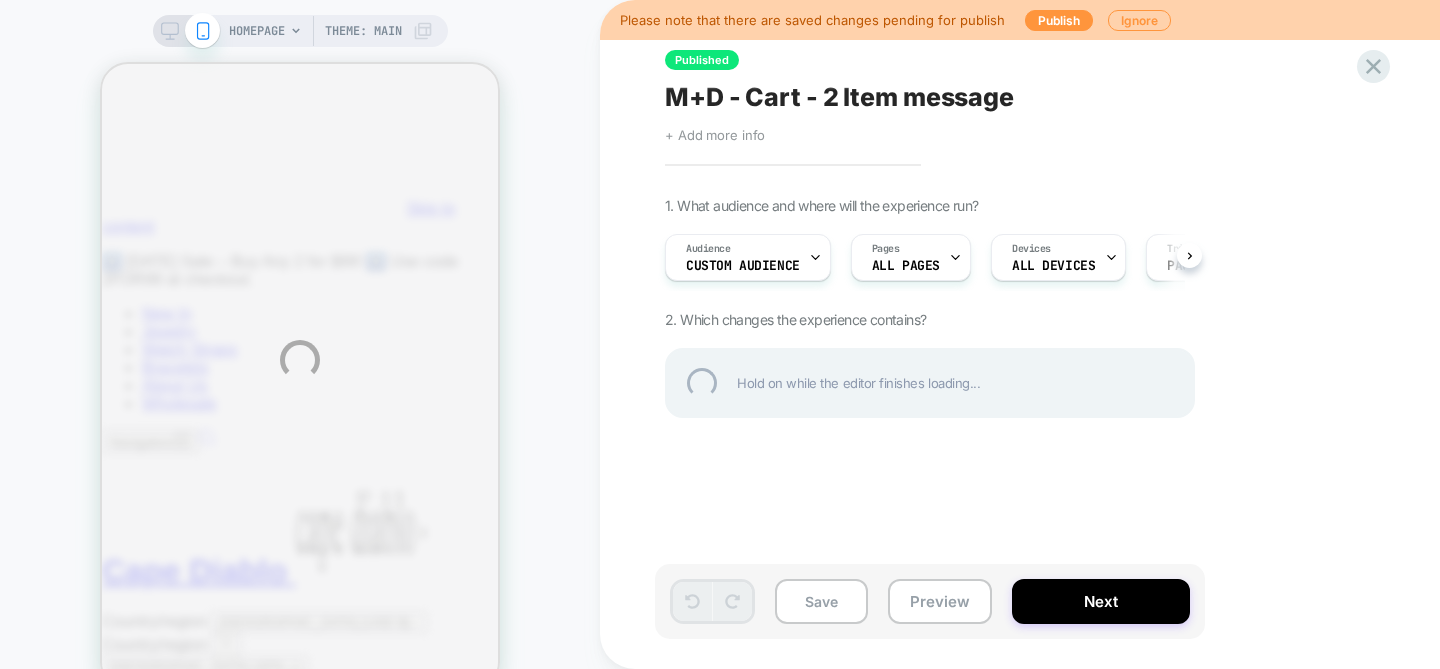 scroll, scrollTop: 0, scrollLeft: 0, axis: both 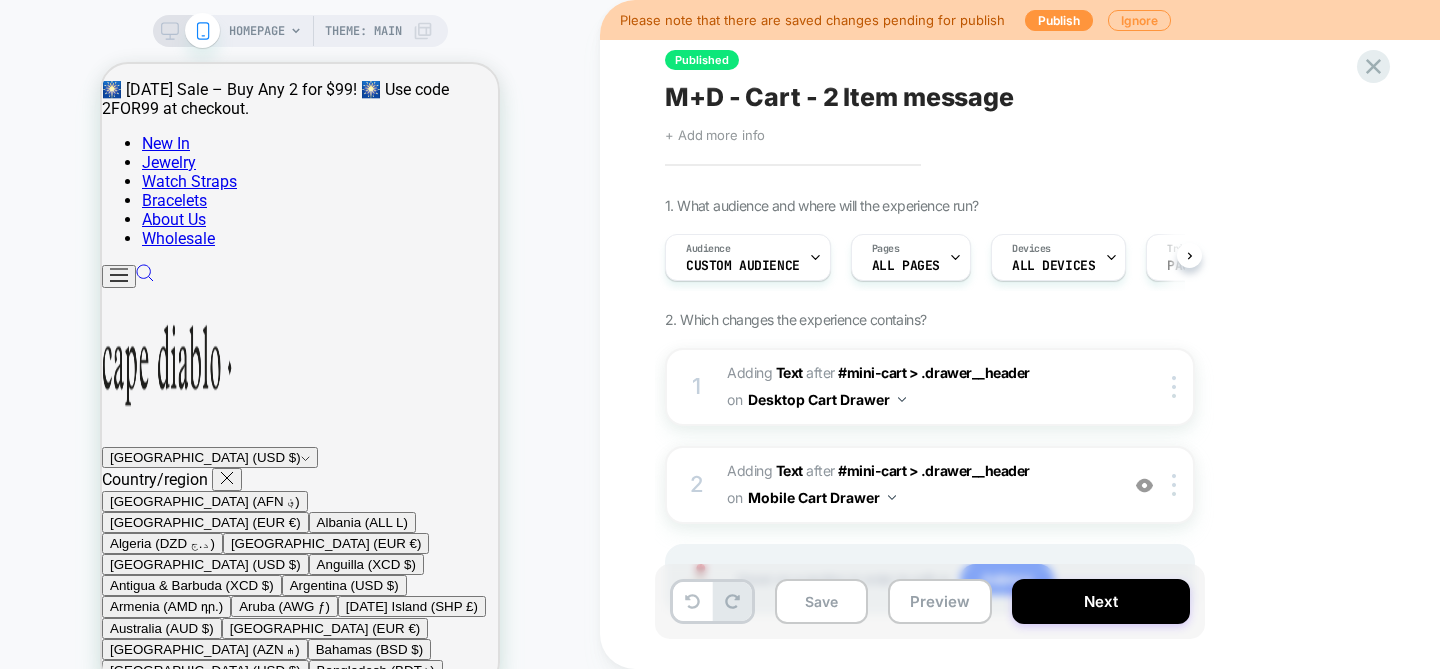 click 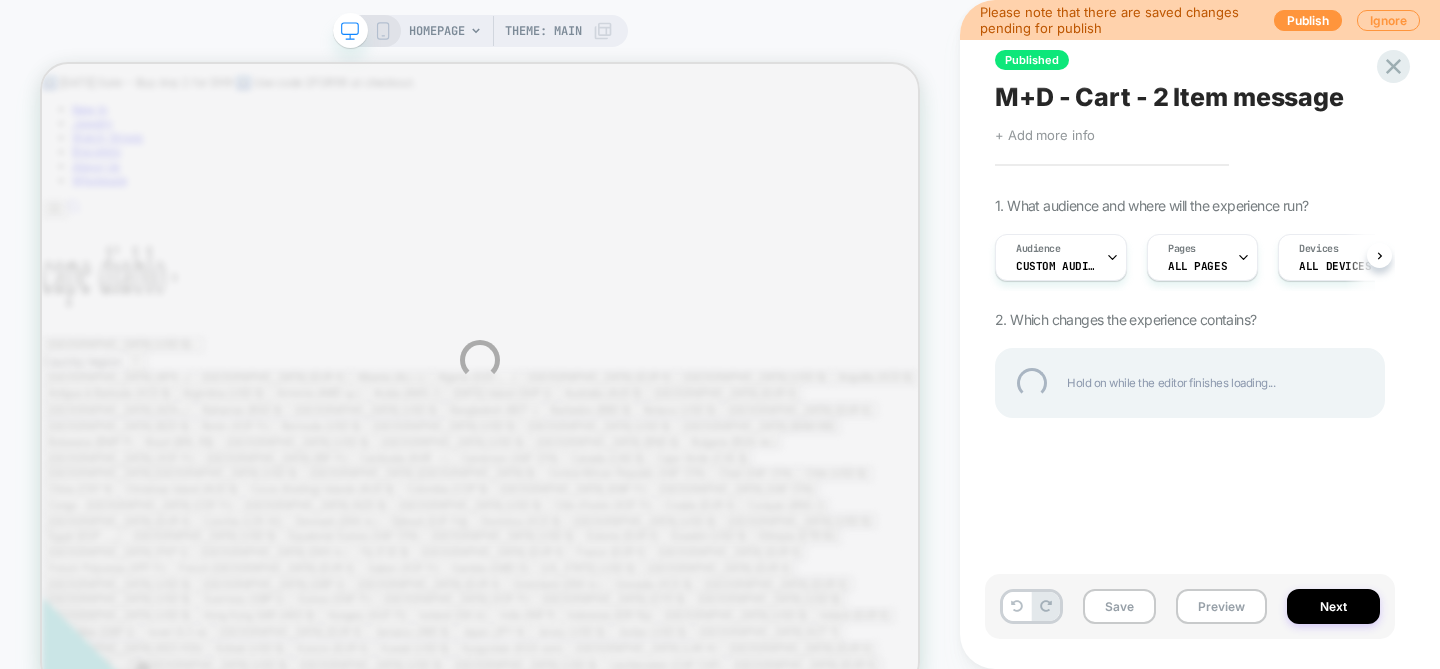scroll, scrollTop: 0, scrollLeft: 1, axis: horizontal 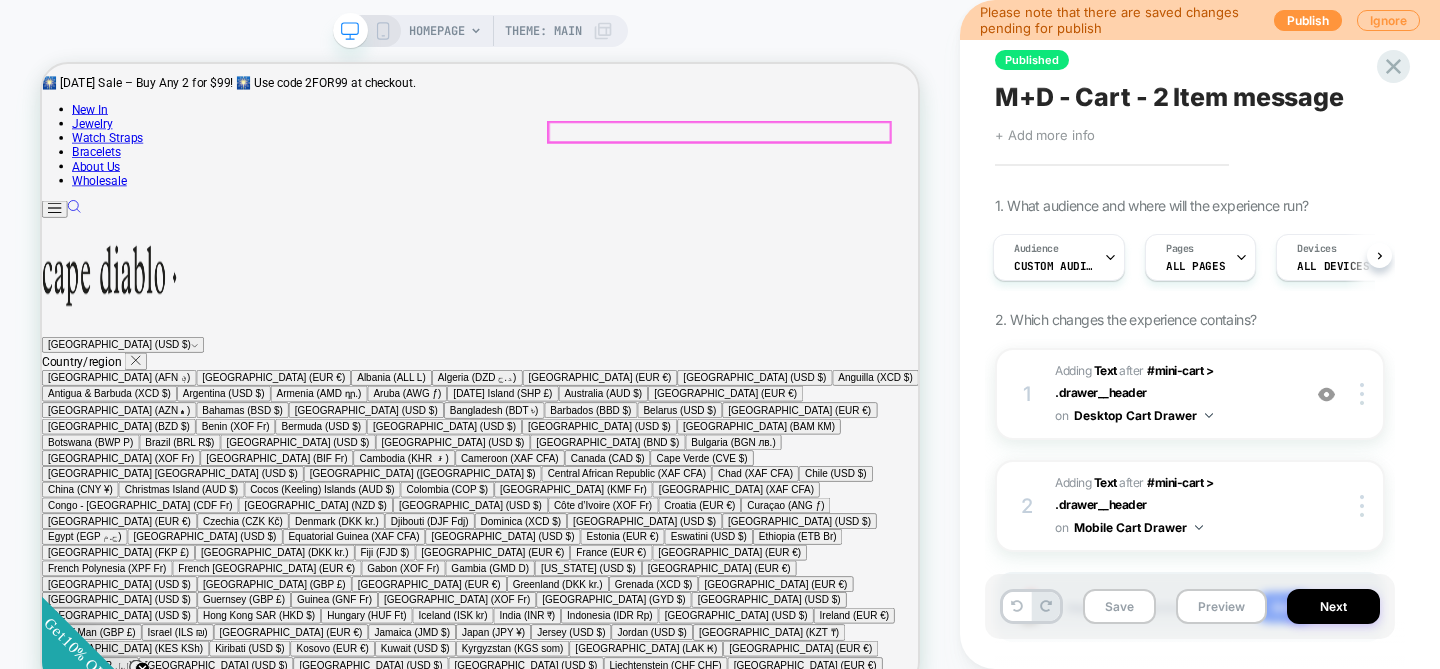 click on "0" at bounding box center (102, 1282) 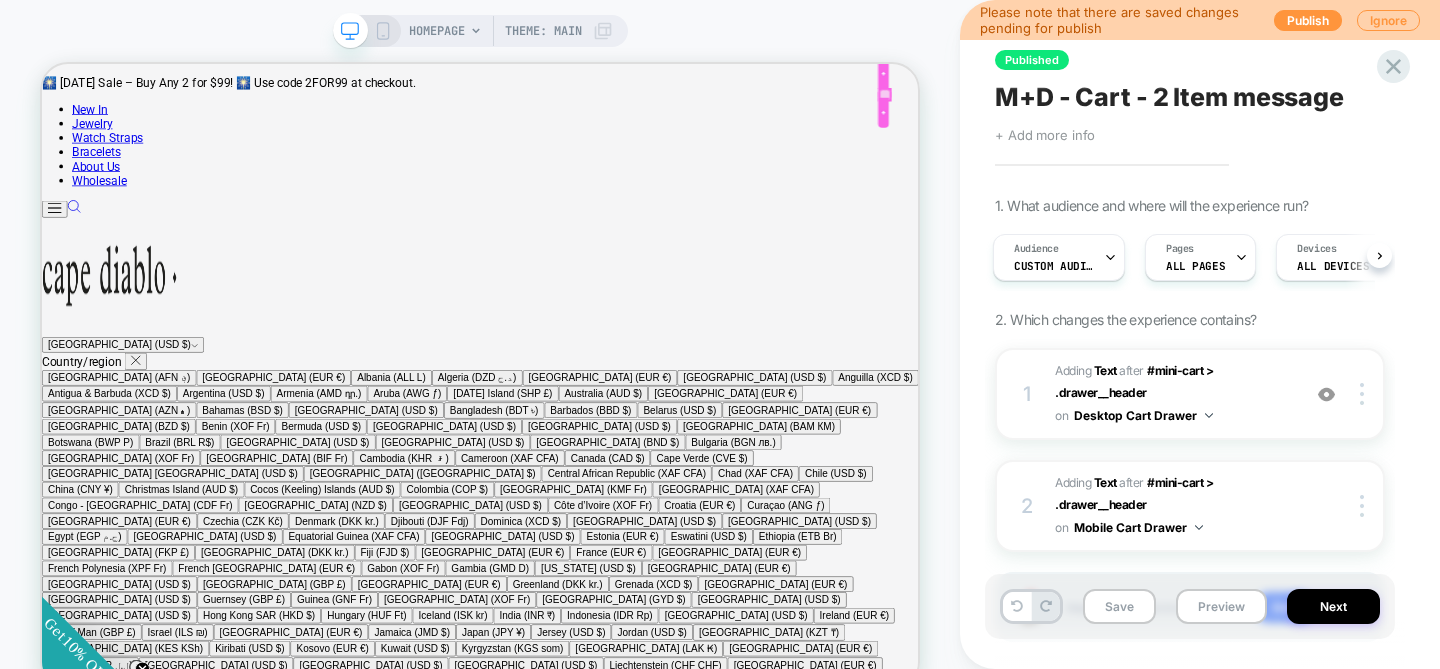 click at bounding box center [1166, 105] 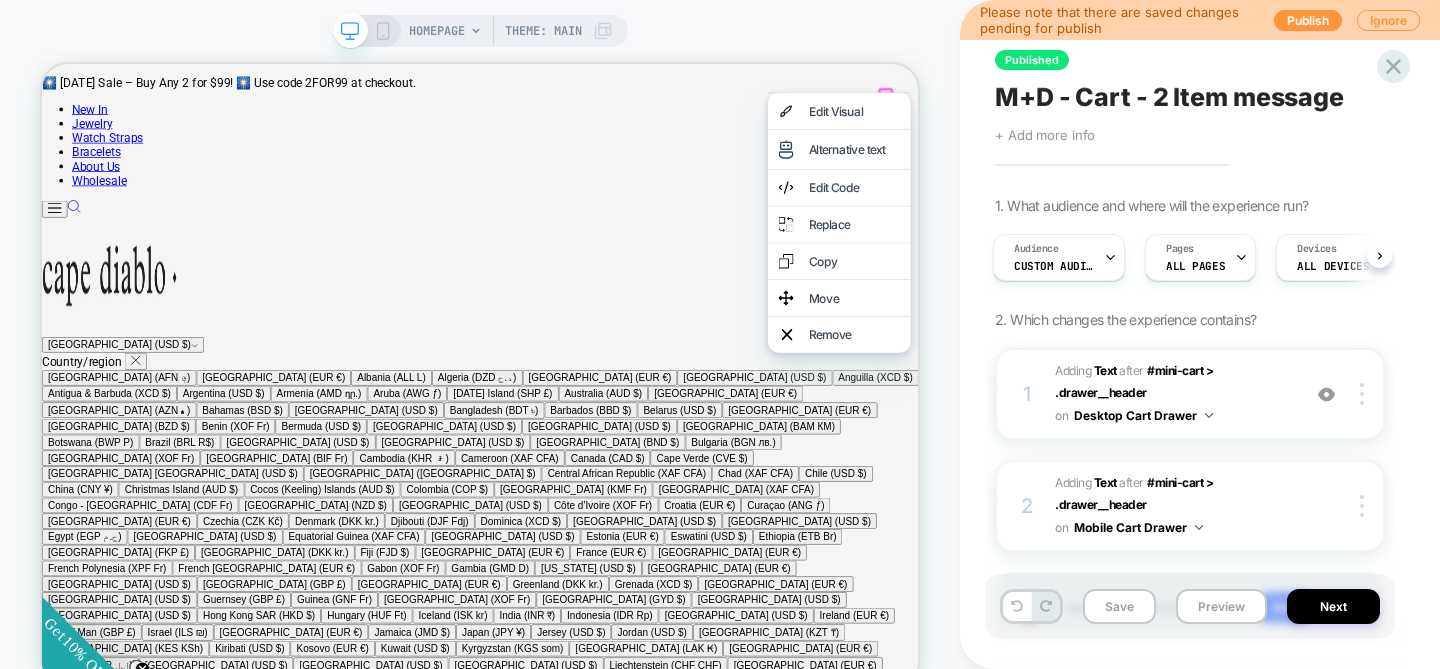 click on "HOMEPAGE Theme: MAIN" at bounding box center (480, 360) 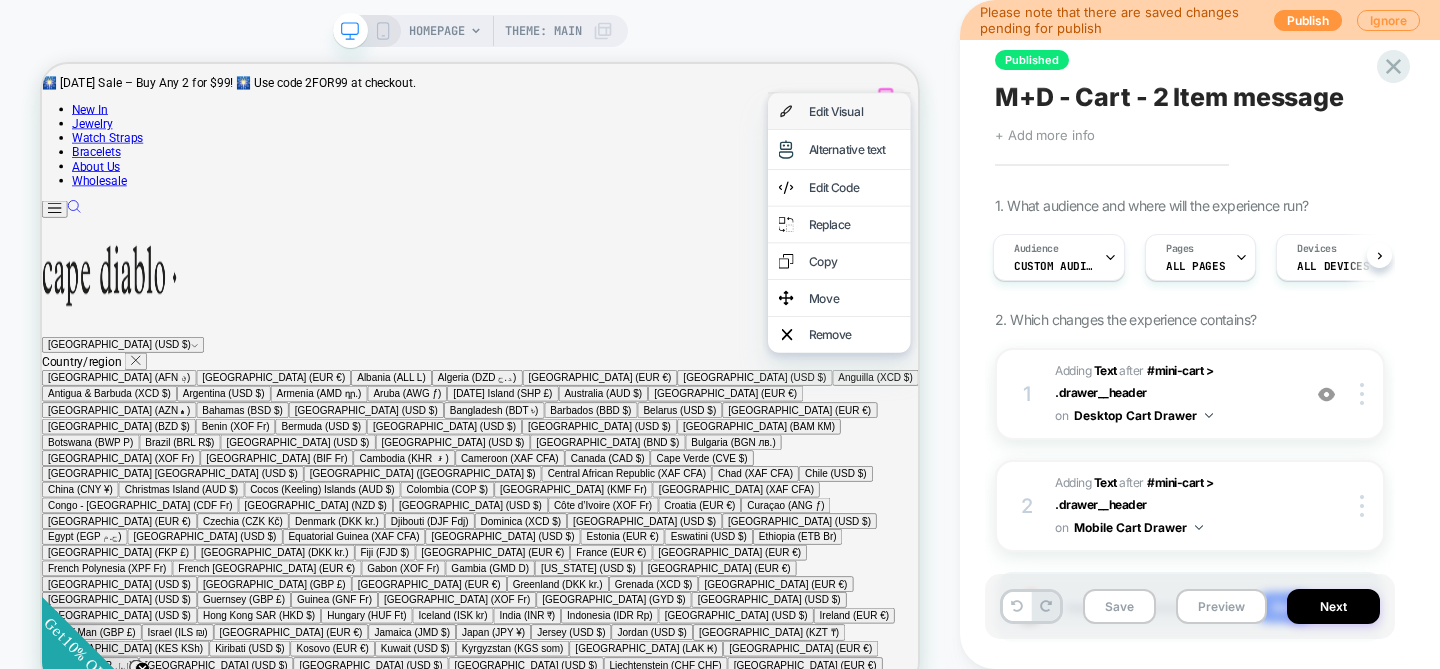 click on "Edit Visual" at bounding box center (1125, 127) 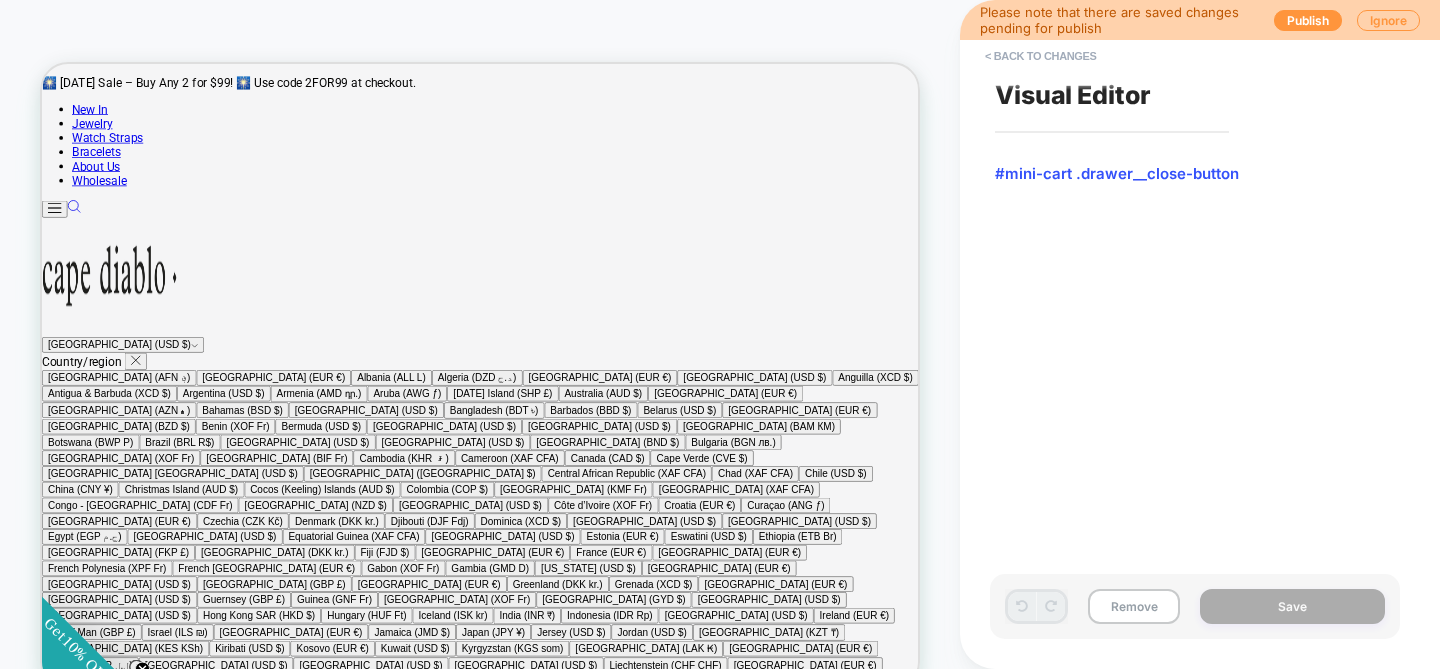 click on "0" at bounding box center (92, 1282) 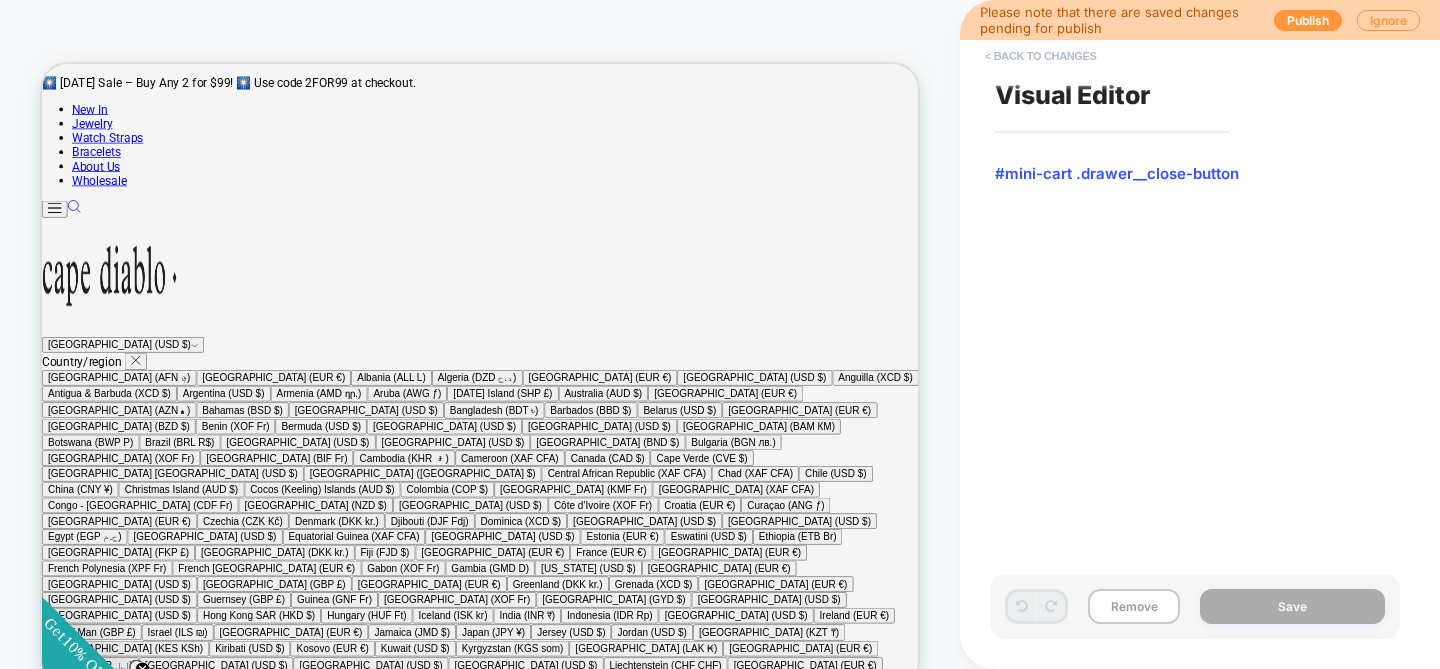 click on "< Back to changes" at bounding box center [1041, 56] 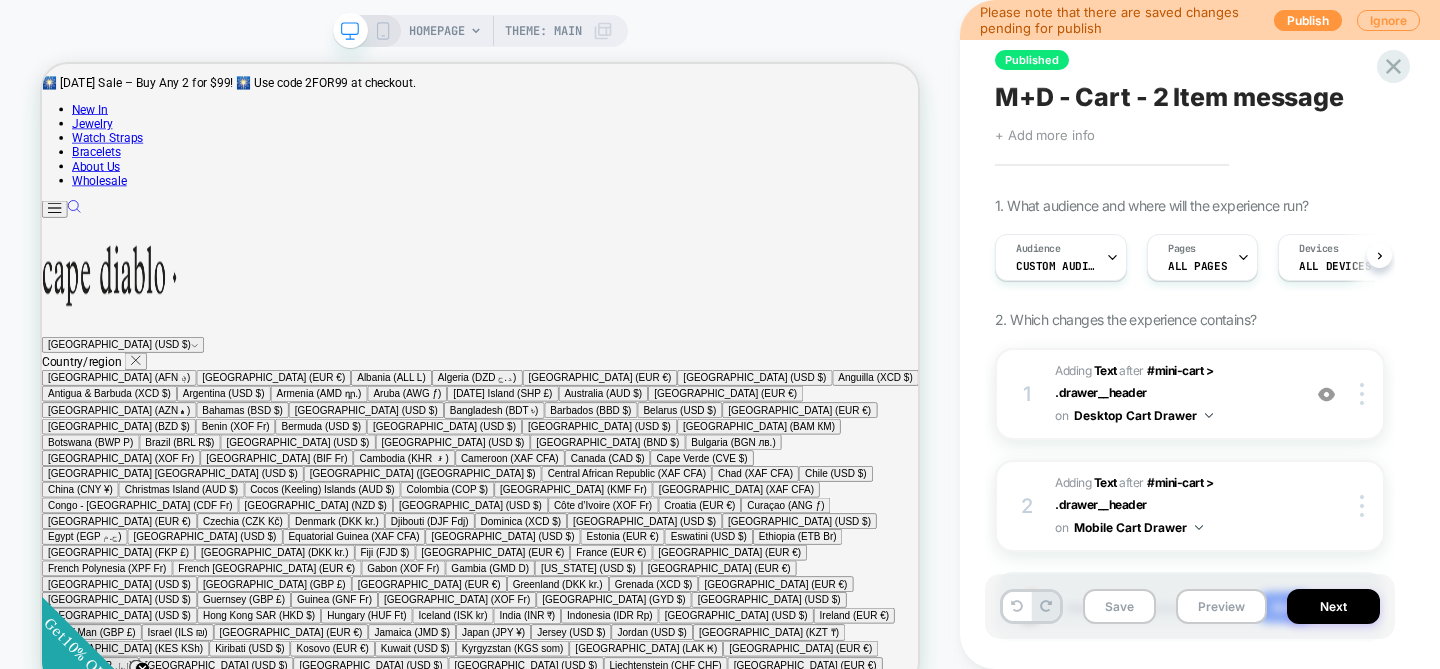 scroll, scrollTop: 0, scrollLeft: 1, axis: horizontal 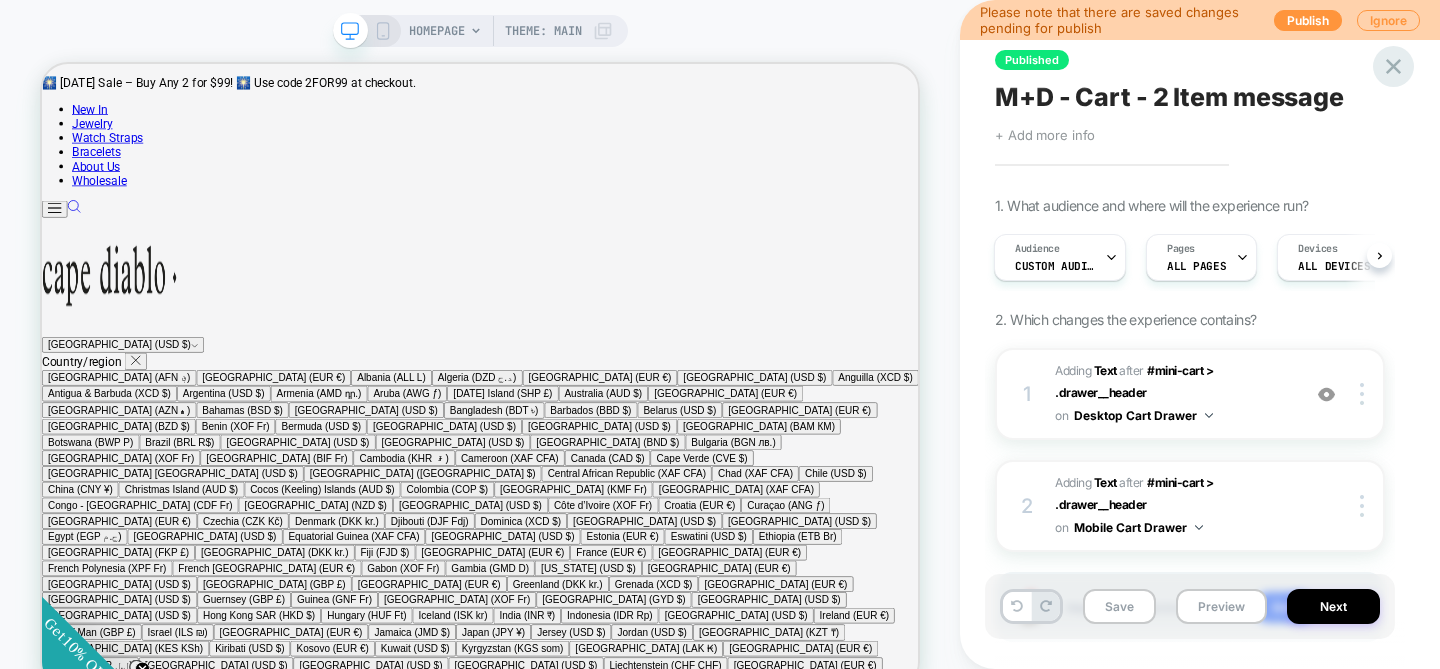 click 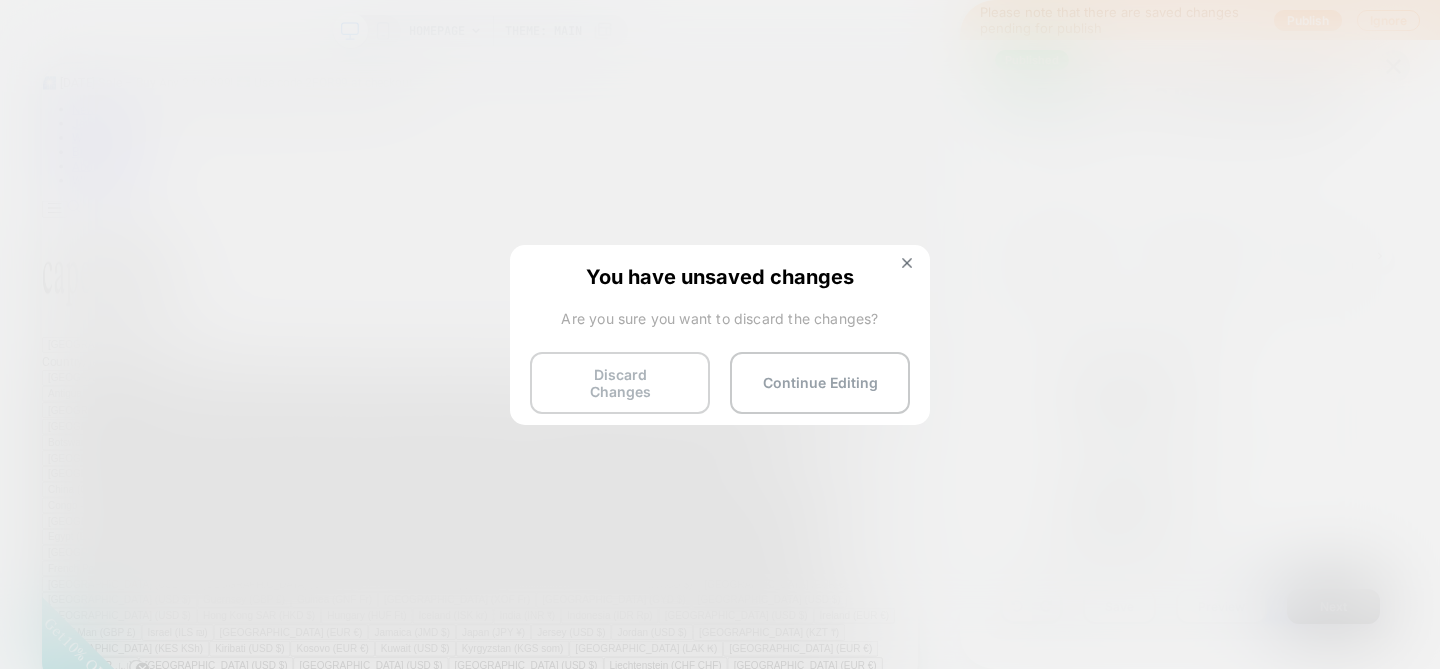 click on "Discard Changes" at bounding box center [620, 383] 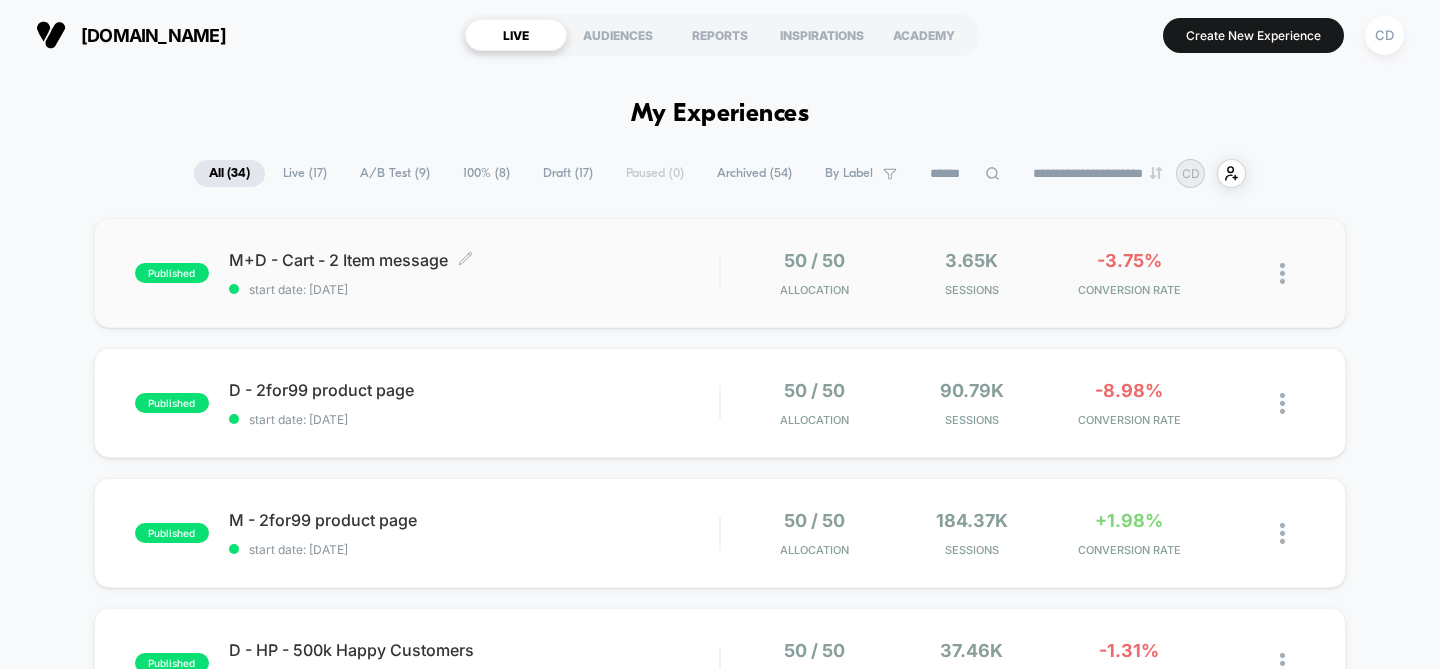 click on "M+D - Cart - 2 Item message Click to edit experience details" at bounding box center (474, 260) 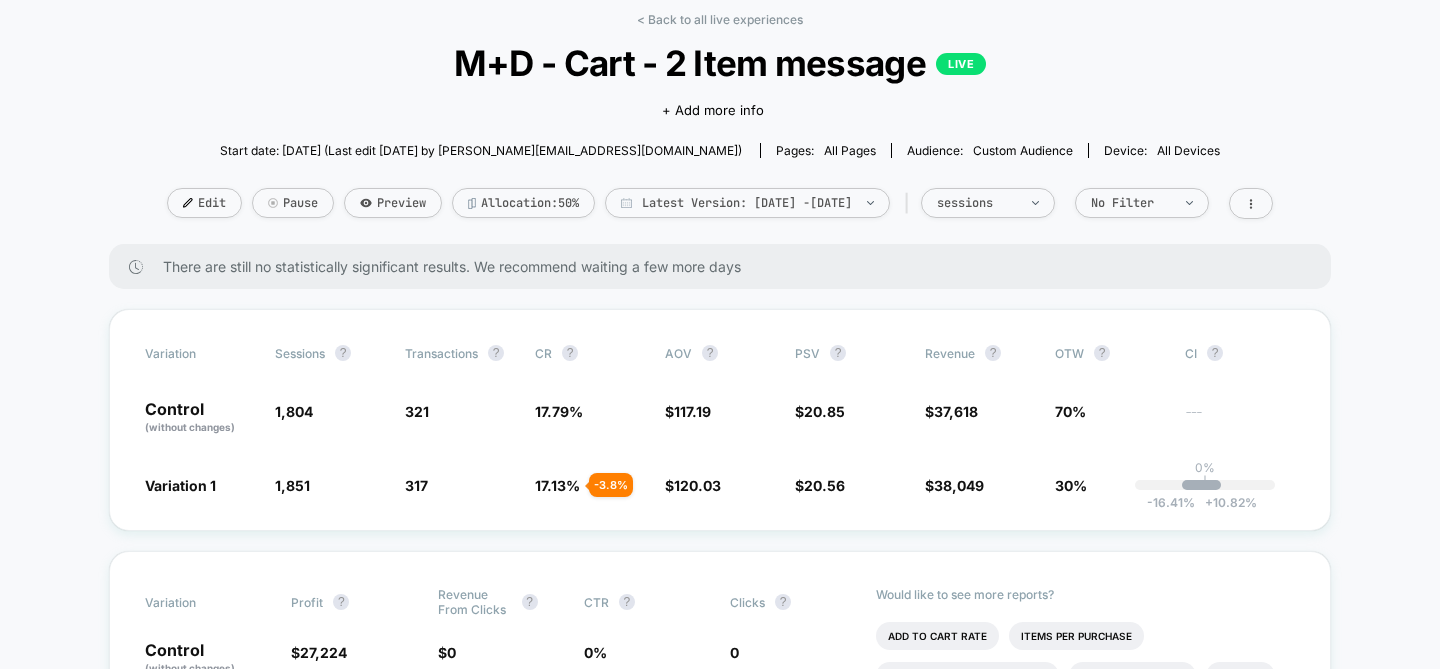scroll, scrollTop: 0, scrollLeft: 0, axis: both 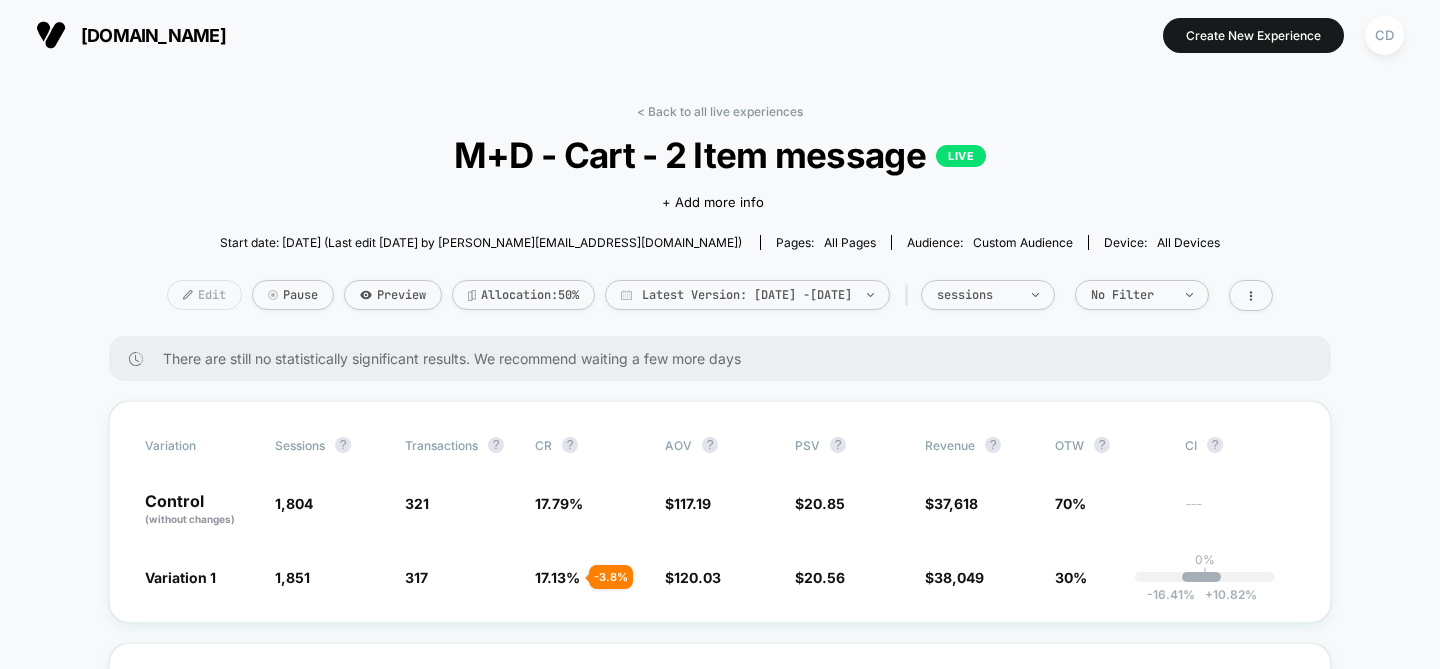 click on "Edit" at bounding box center [204, 295] 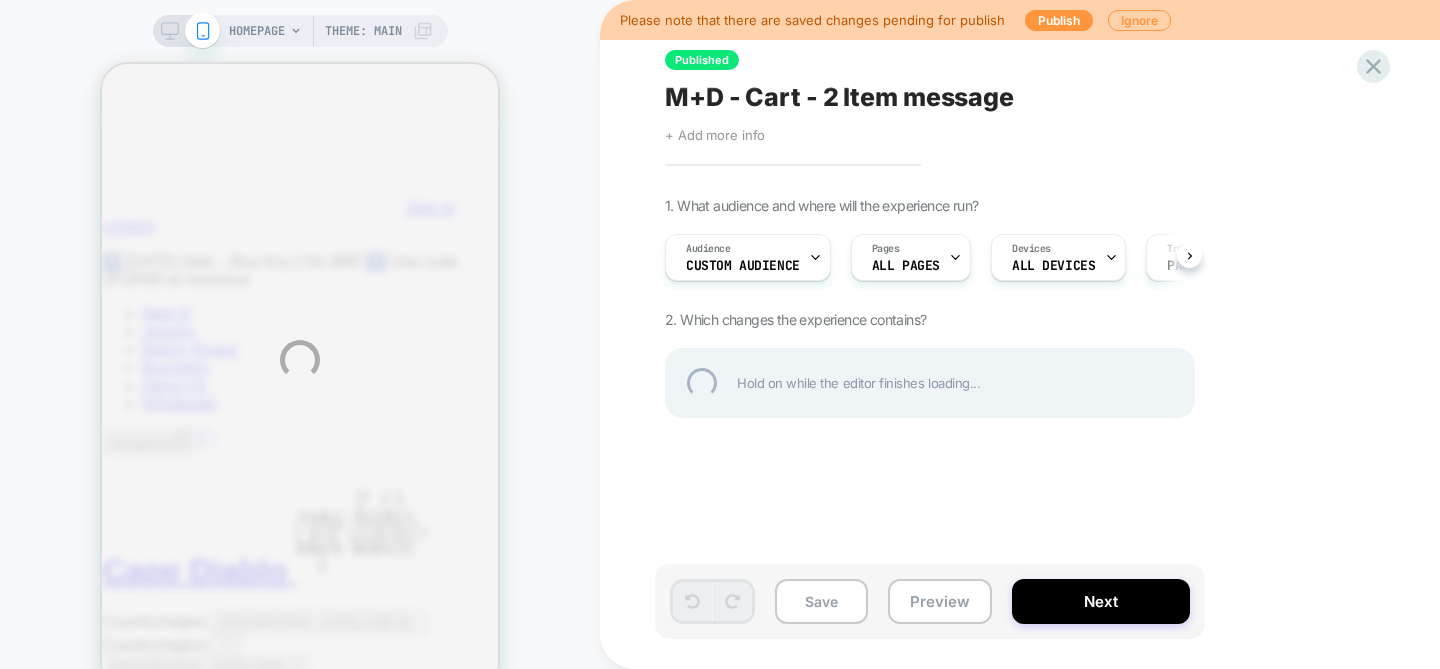 scroll, scrollTop: 0, scrollLeft: 0, axis: both 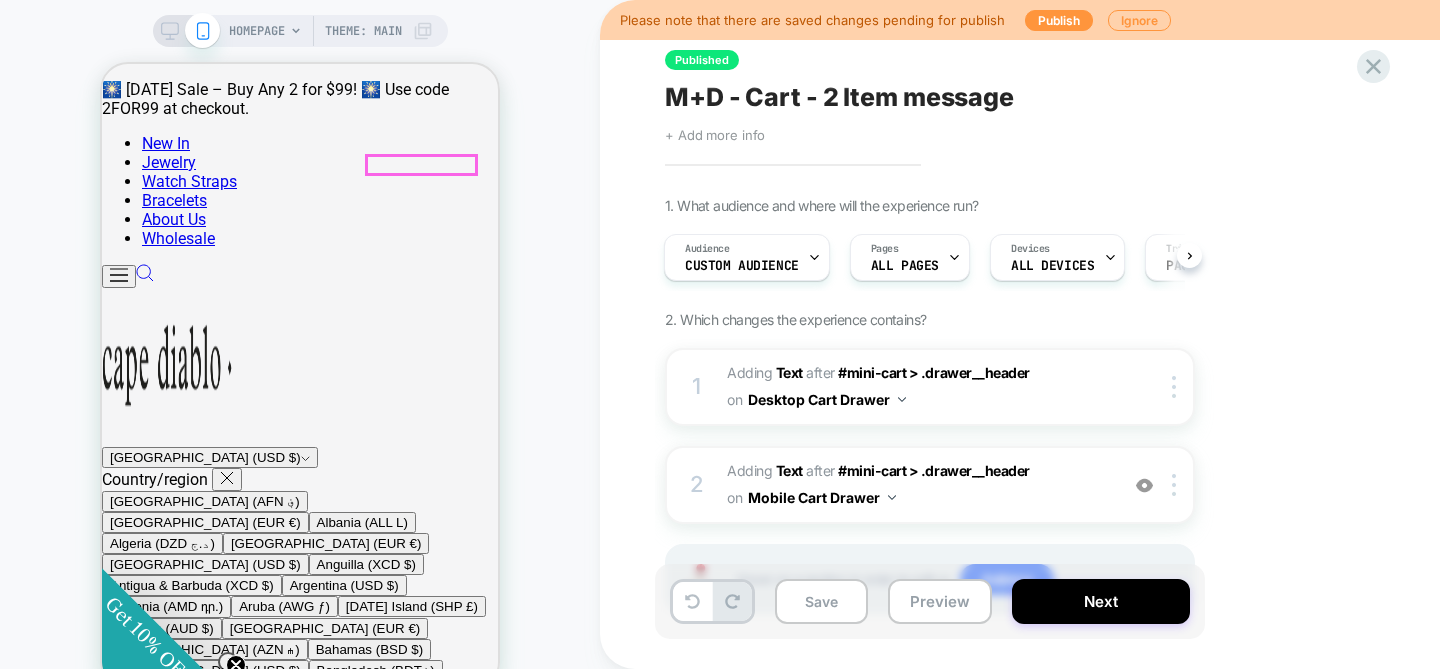 click on "0" at bounding box center (152, 3405) 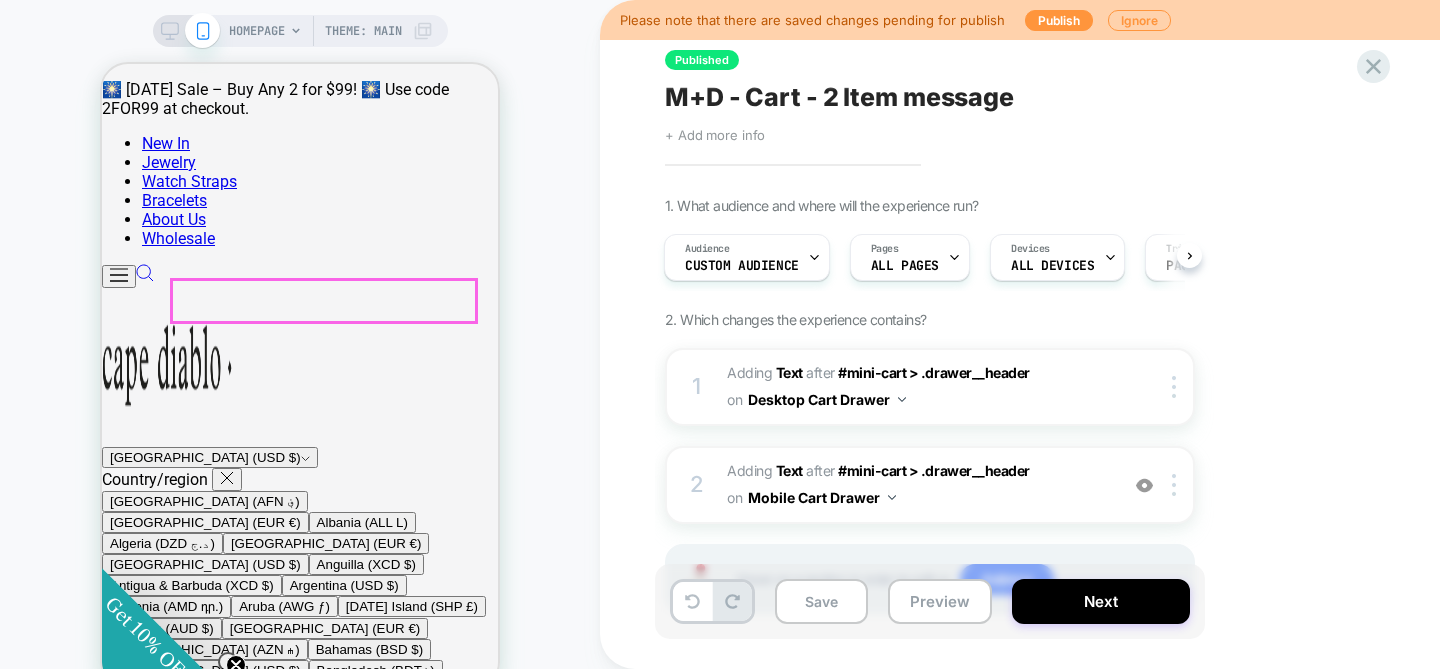 scroll, scrollTop: 260, scrollLeft: 0, axis: vertical 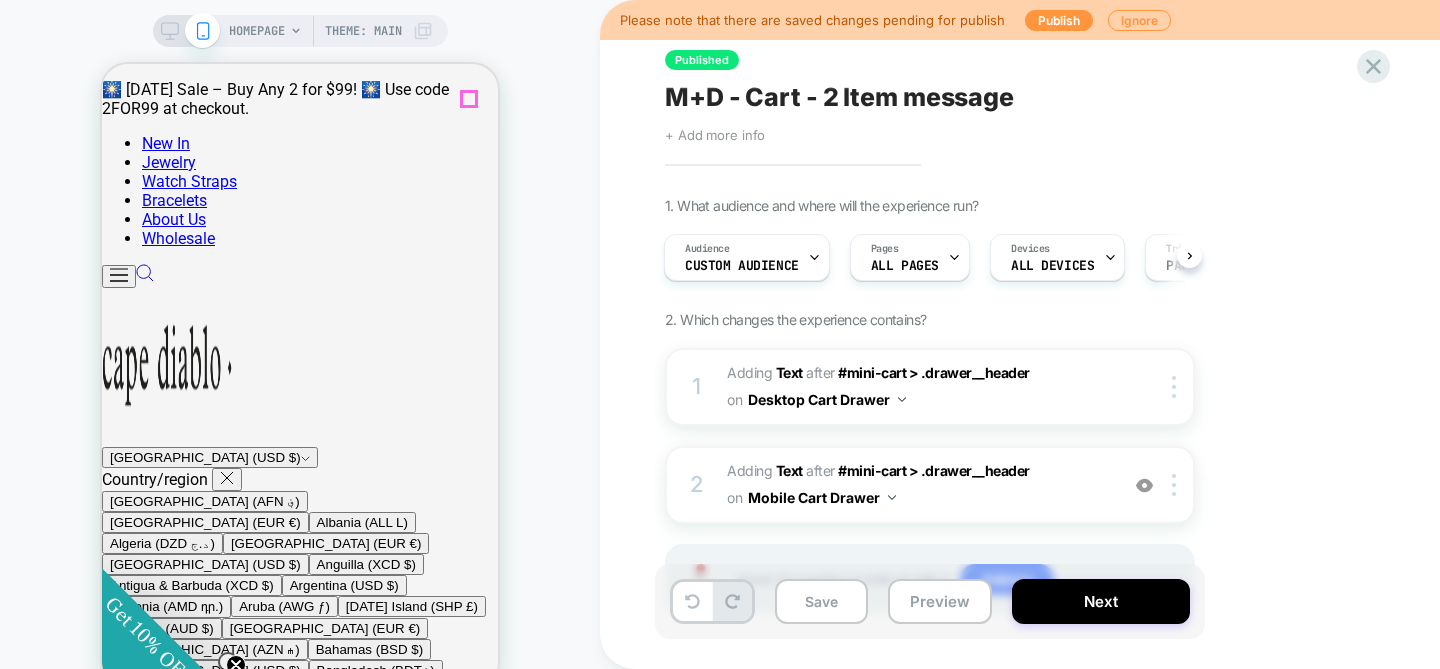 click at bounding box center (117, 3480) 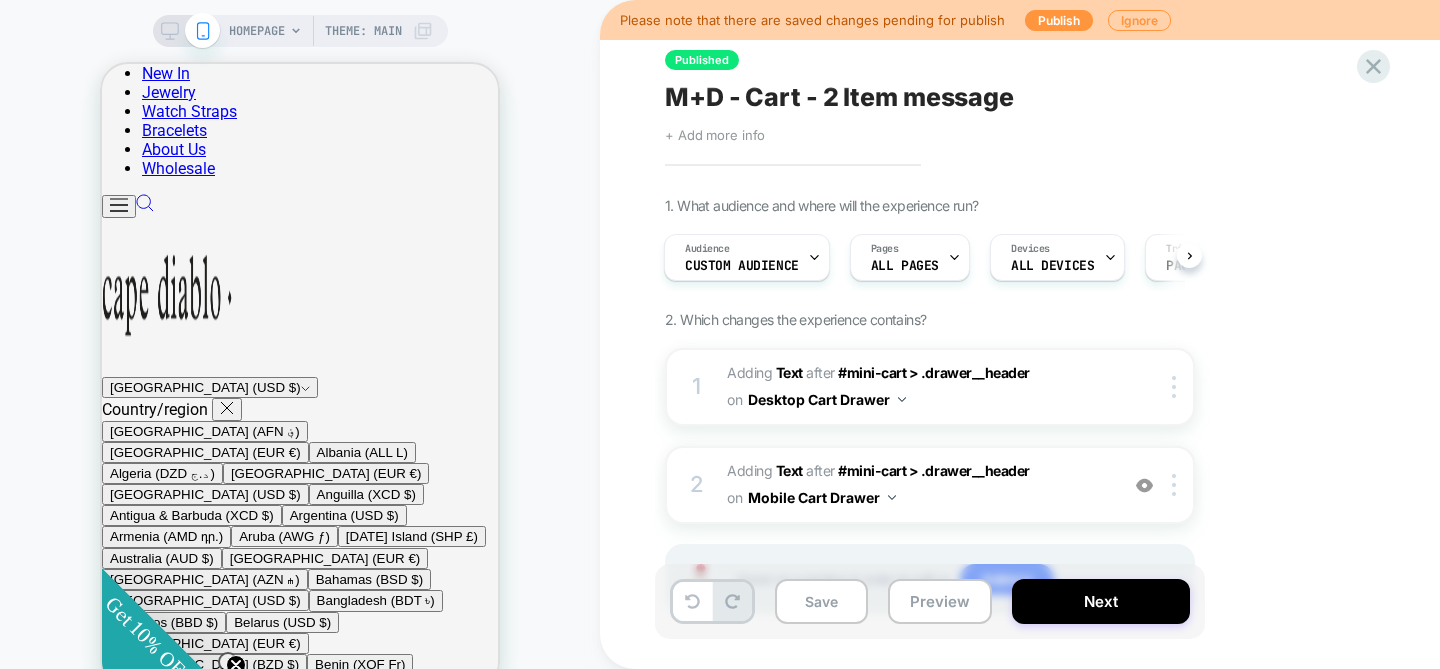scroll, scrollTop: 1074, scrollLeft: 0, axis: vertical 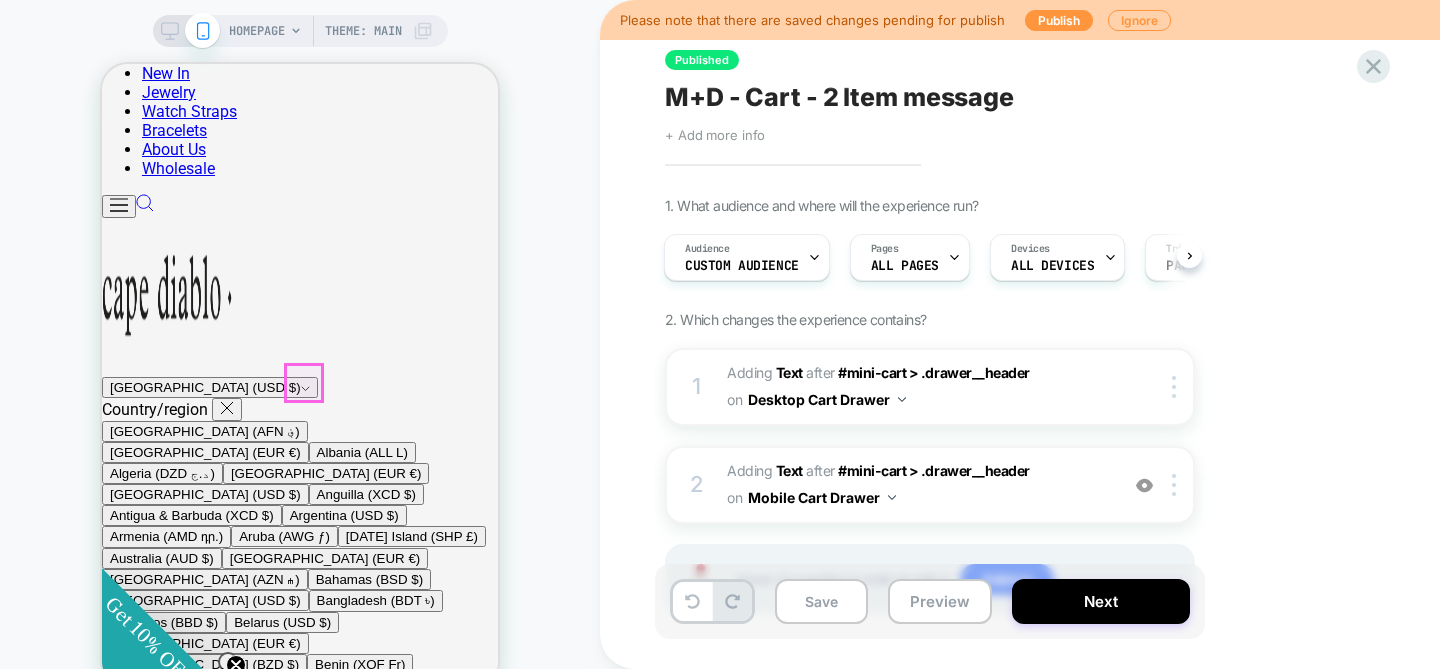 click on "Quick view" at bounding box center (250, 15490) 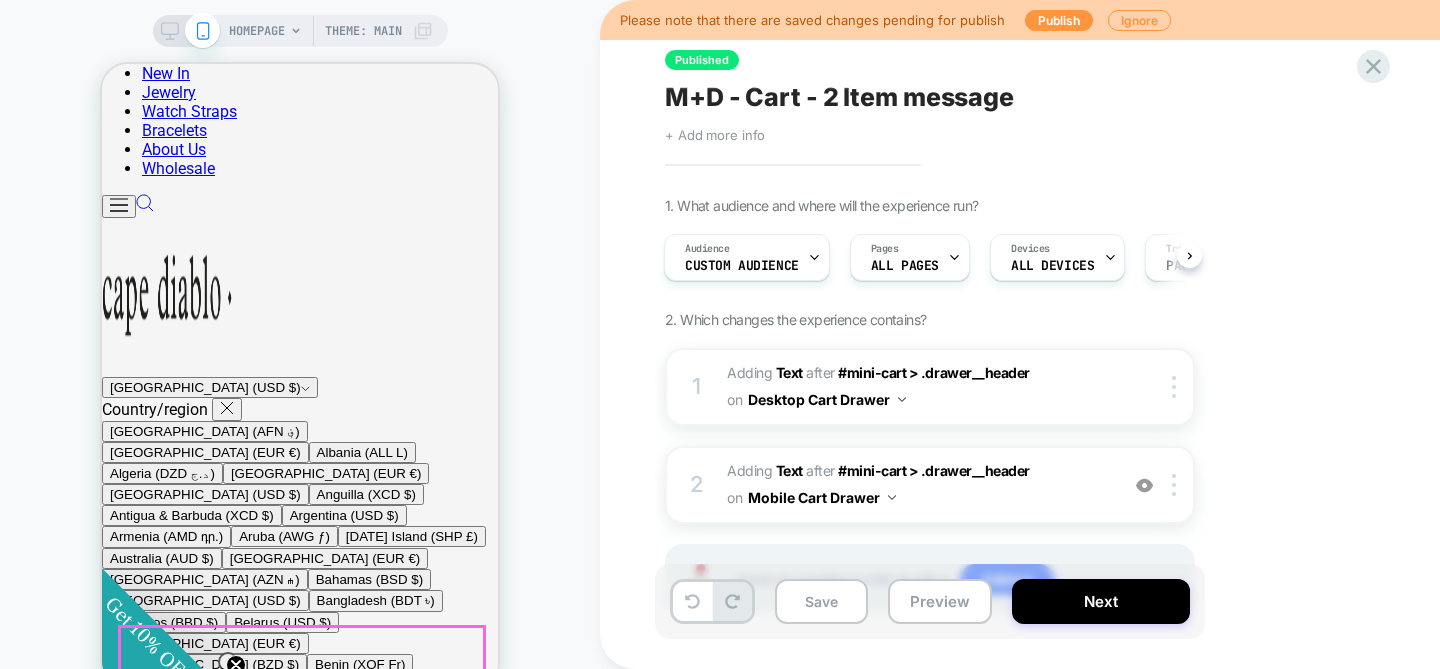 click on "Add to cart" at bounding box center (142, 17680) 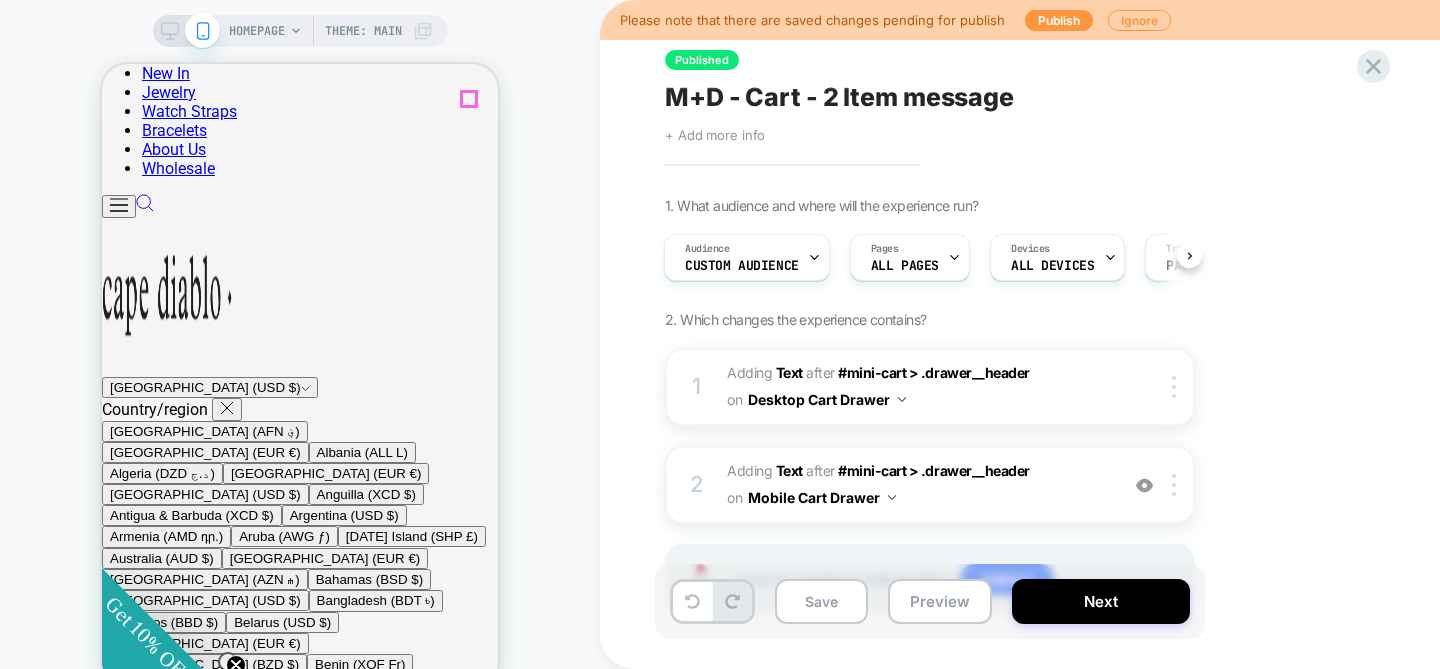 click at bounding box center (117, 2406) 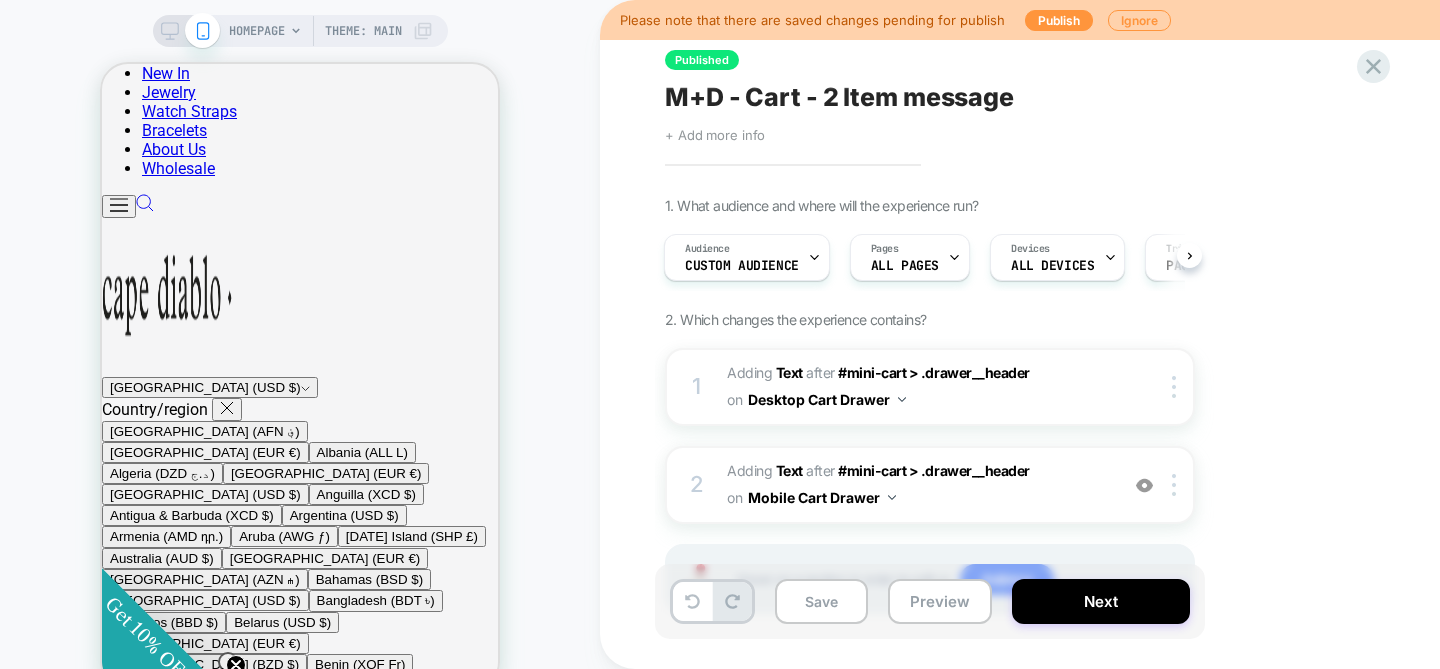 scroll, scrollTop: 0, scrollLeft: 0, axis: both 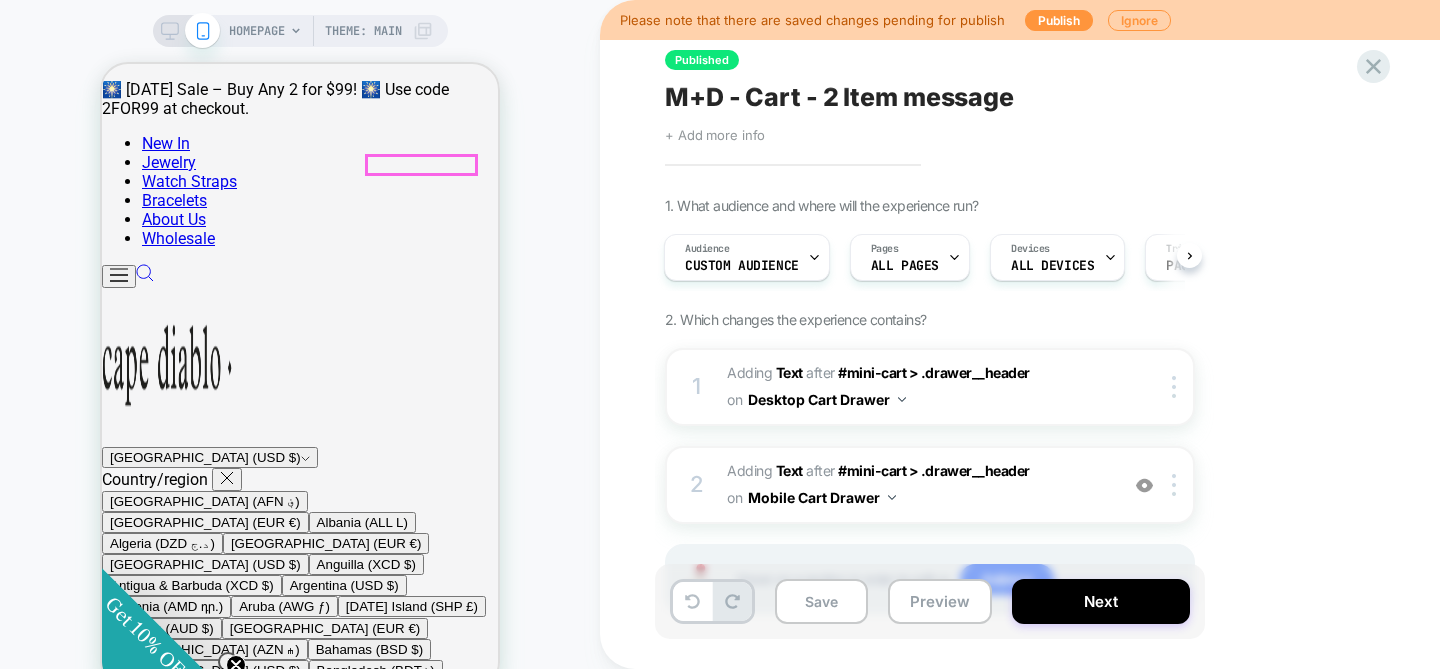 click on "1" at bounding box center [162, 3405] 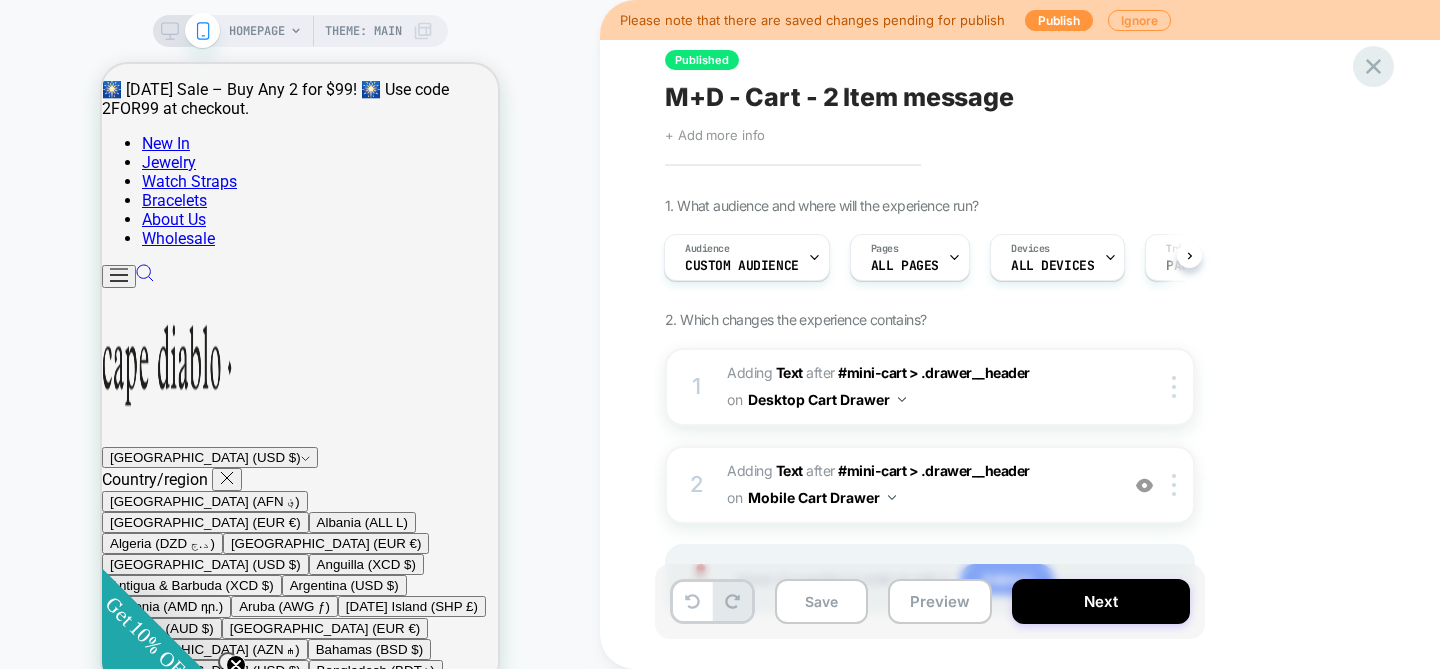 click 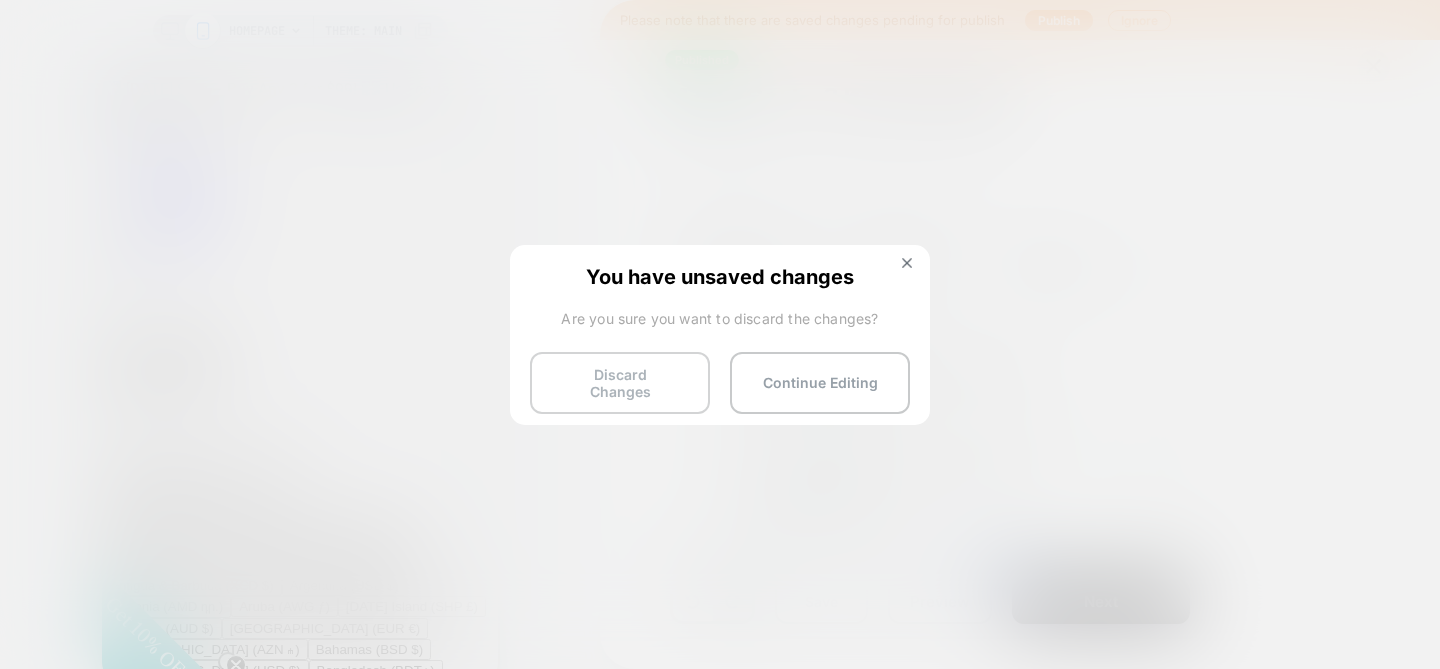 click on "Discard Changes" at bounding box center (620, 383) 